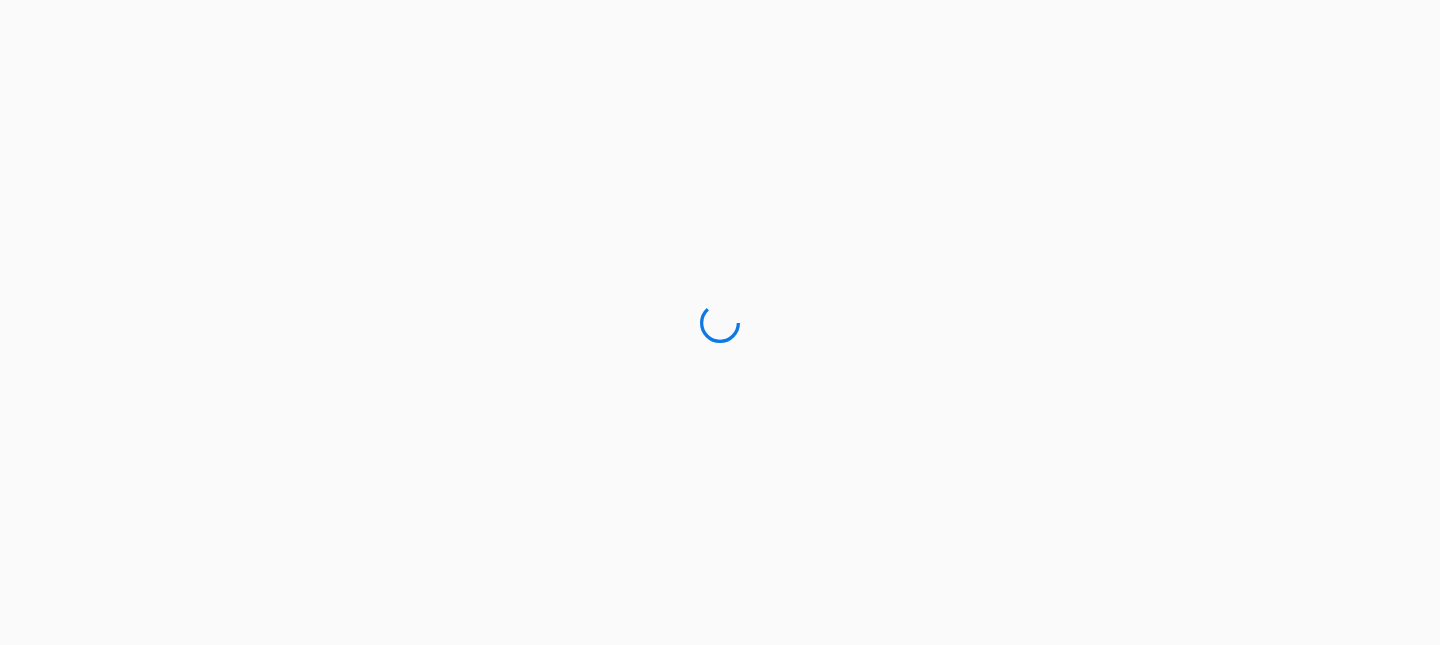 scroll, scrollTop: 0, scrollLeft: 0, axis: both 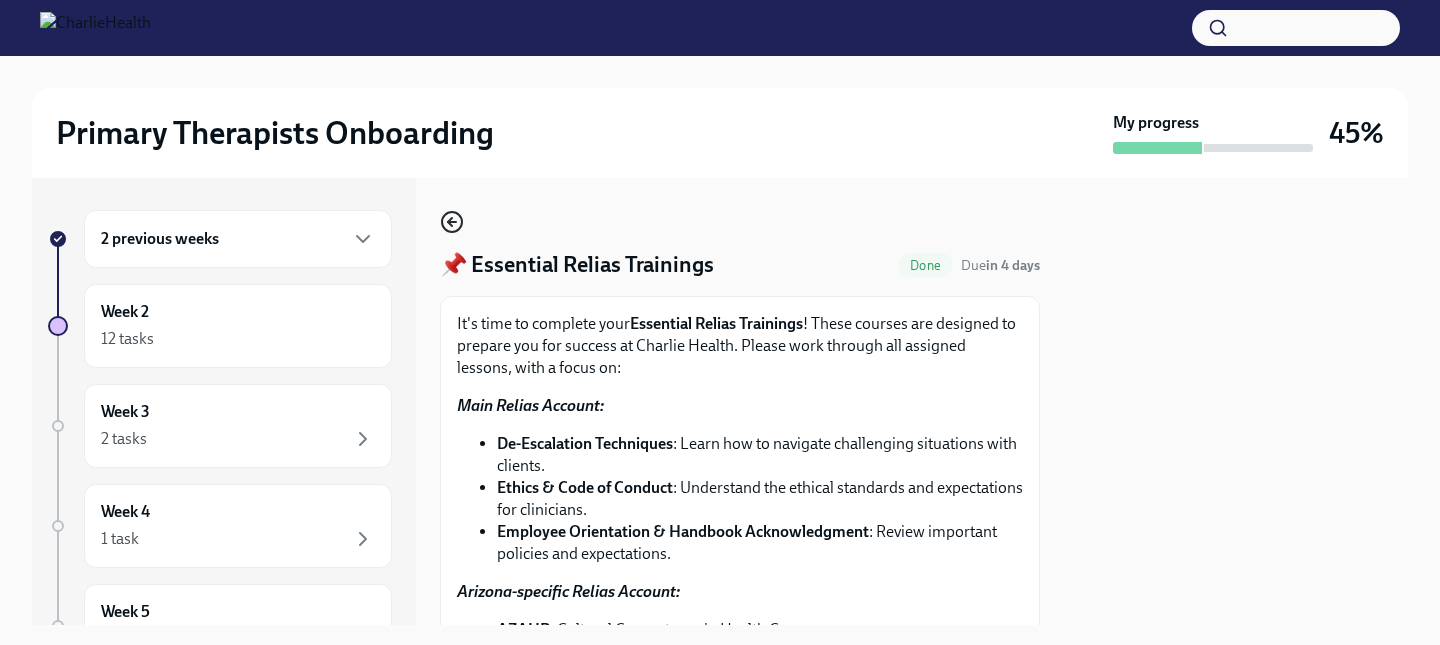 click 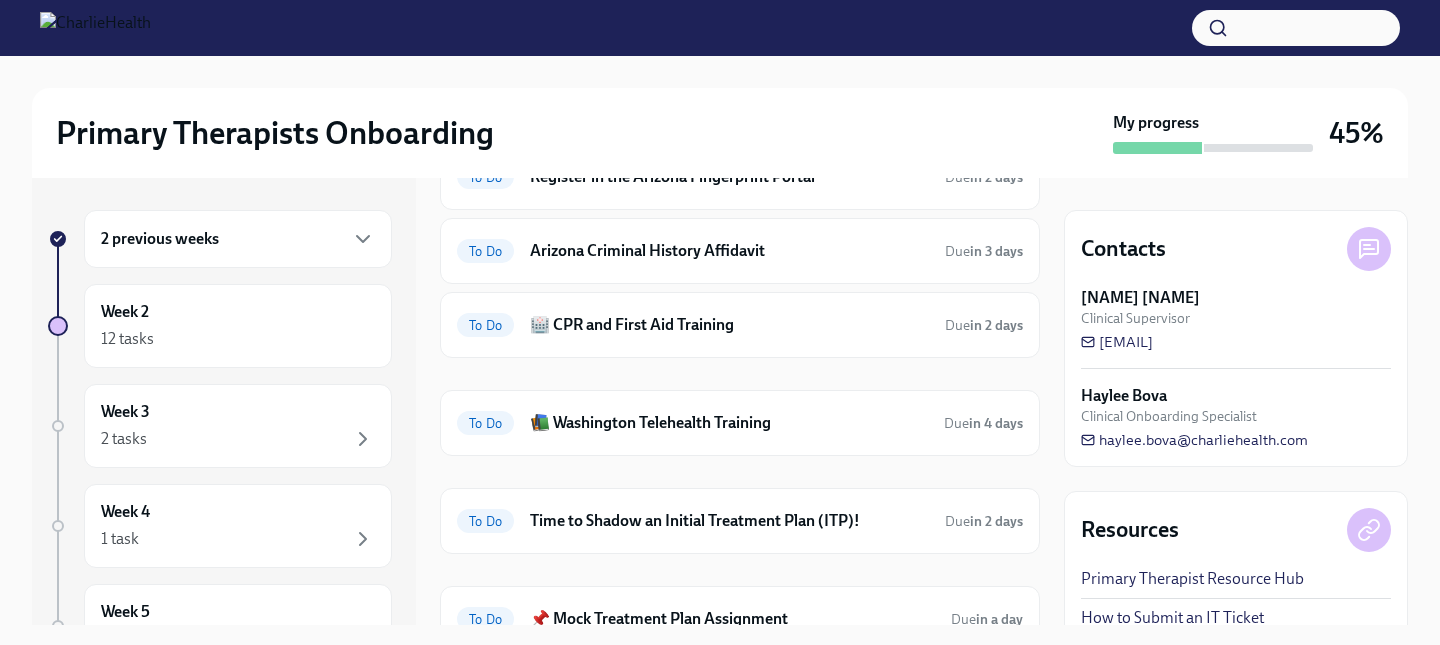scroll, scrollTop: 225, scrollLeft: 0, axis: vertical 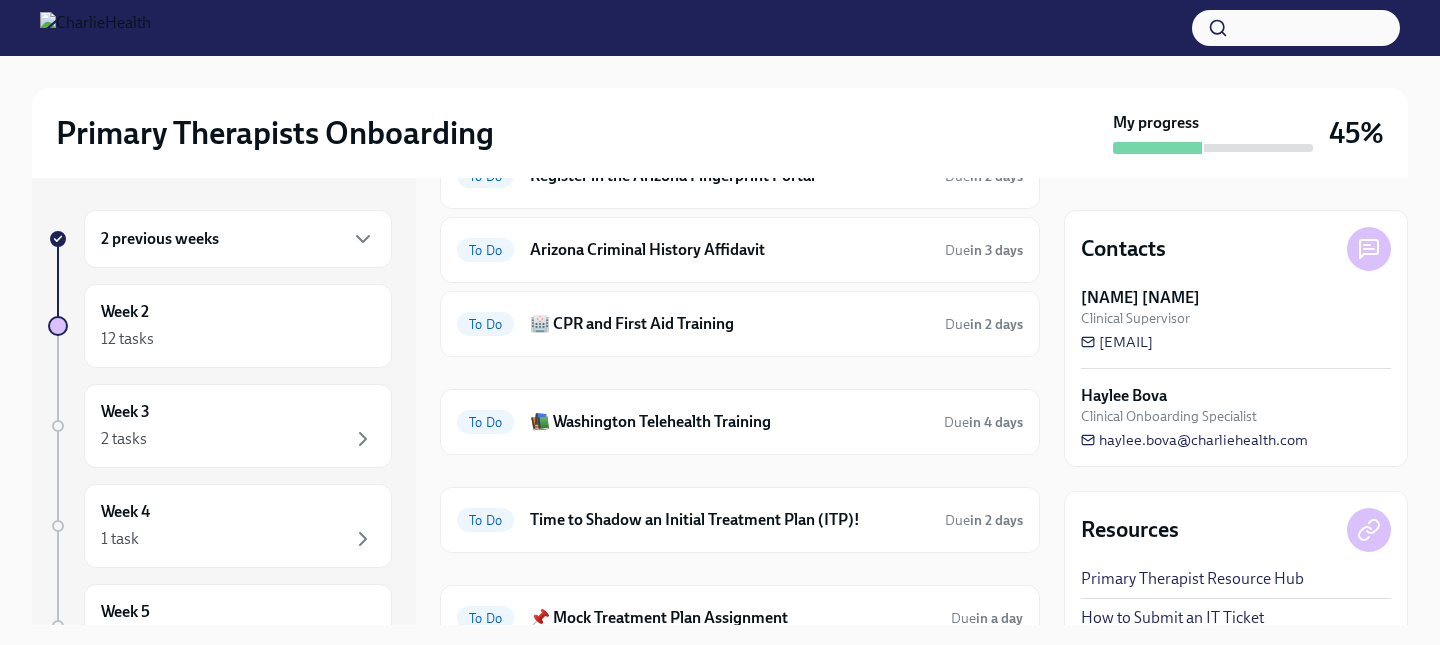 click on "To Do Arizona Criminal History Affidavit Due  in 3 days" at bounding box center (740, 250) 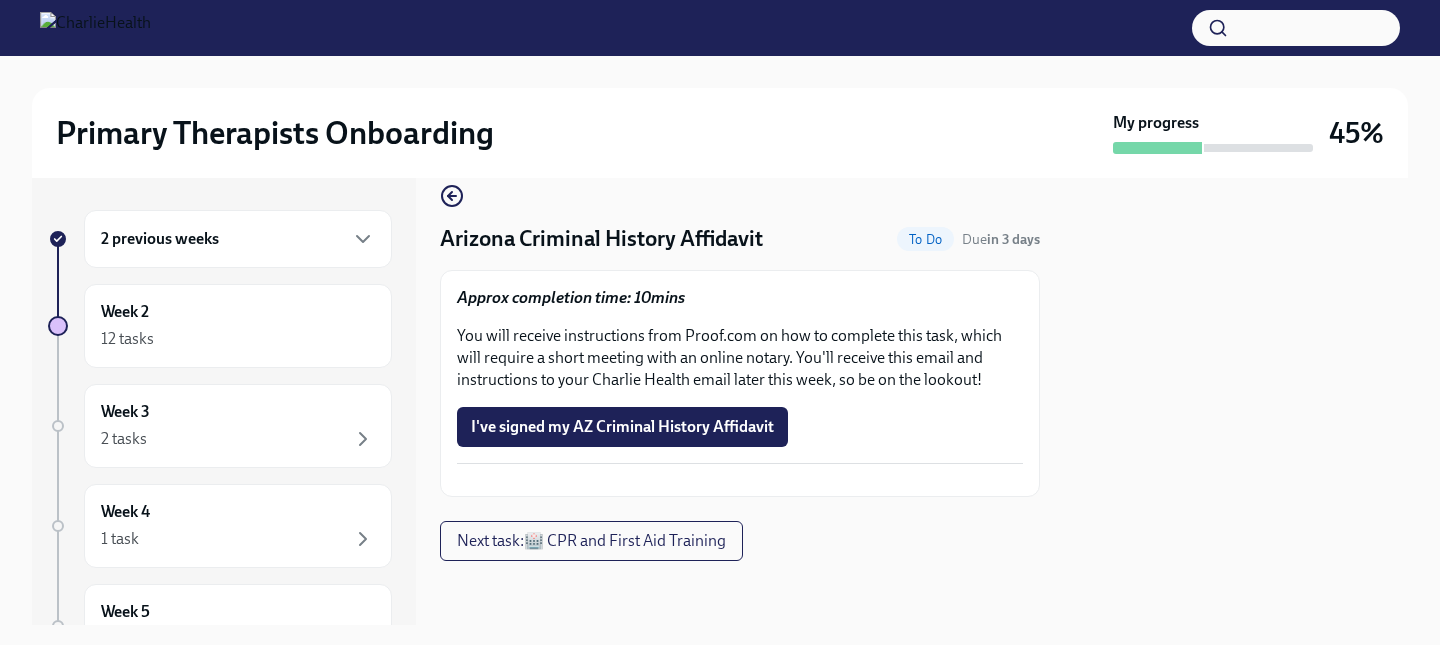 scroll, scrollTop: 0, scrollLeft: 0, axis: both 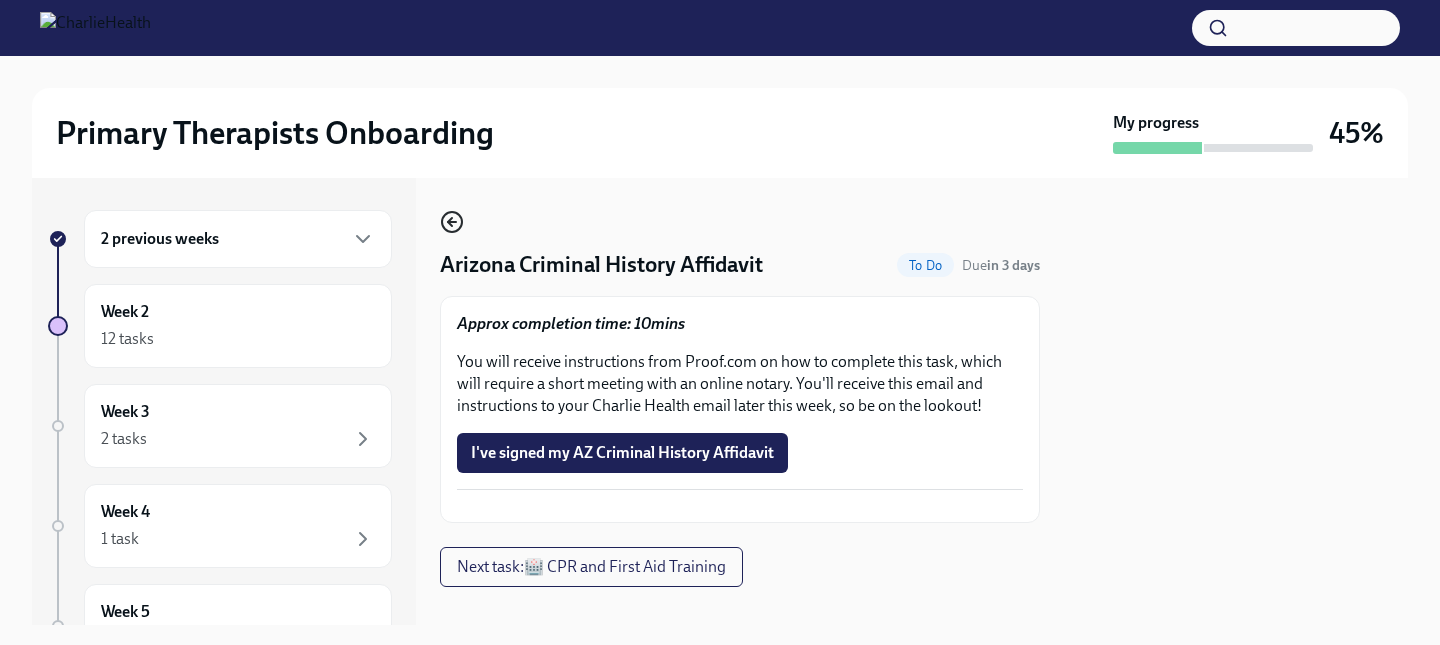 click 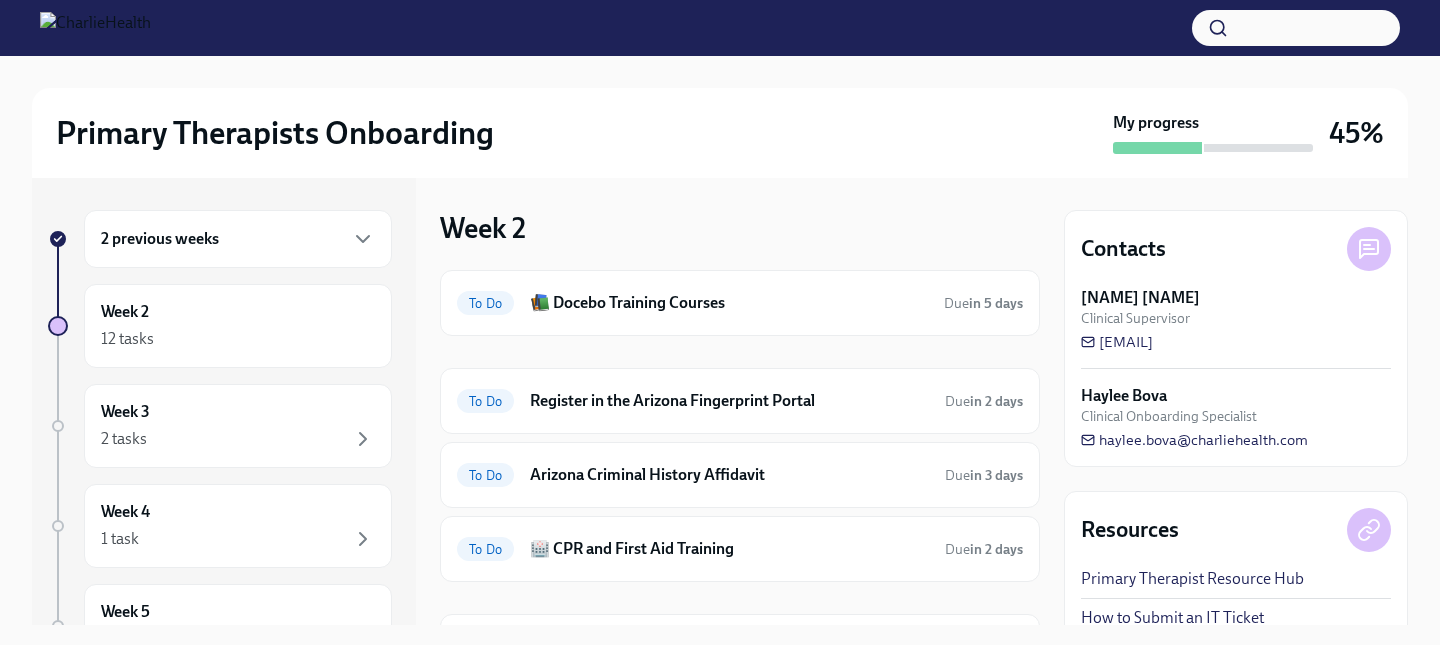 scroll, scrollTop: 475, scrollLeft: 0, axis: vertical 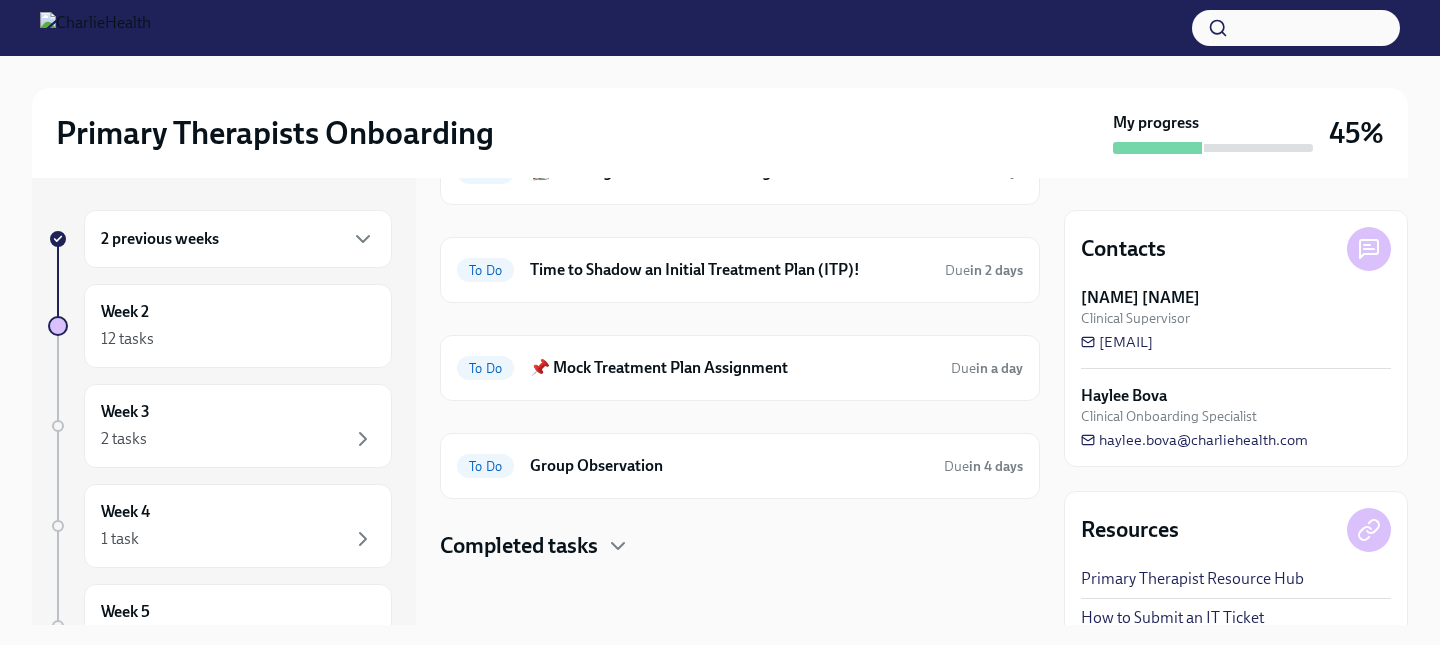 click on "Completed tasks" at bounding box center (519, 546) 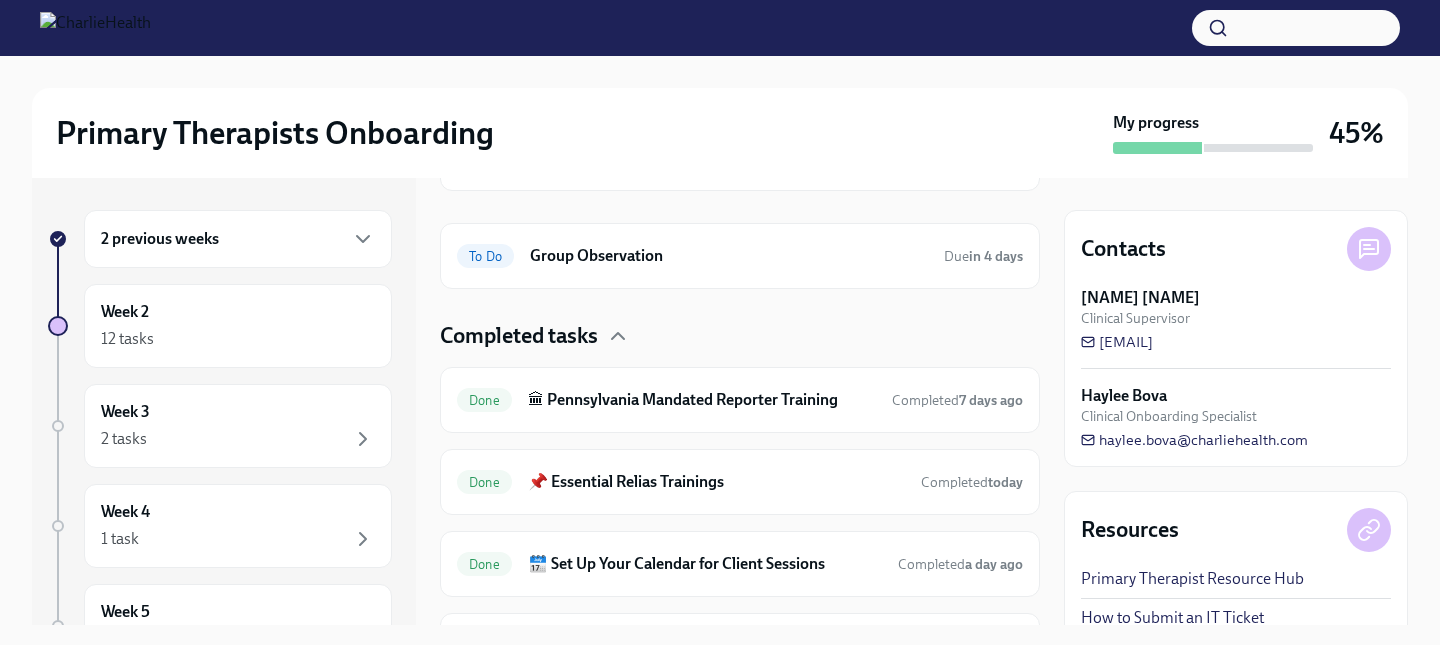 scroll, scrollTop: 803, scrollLeft: 0, axis: vertical 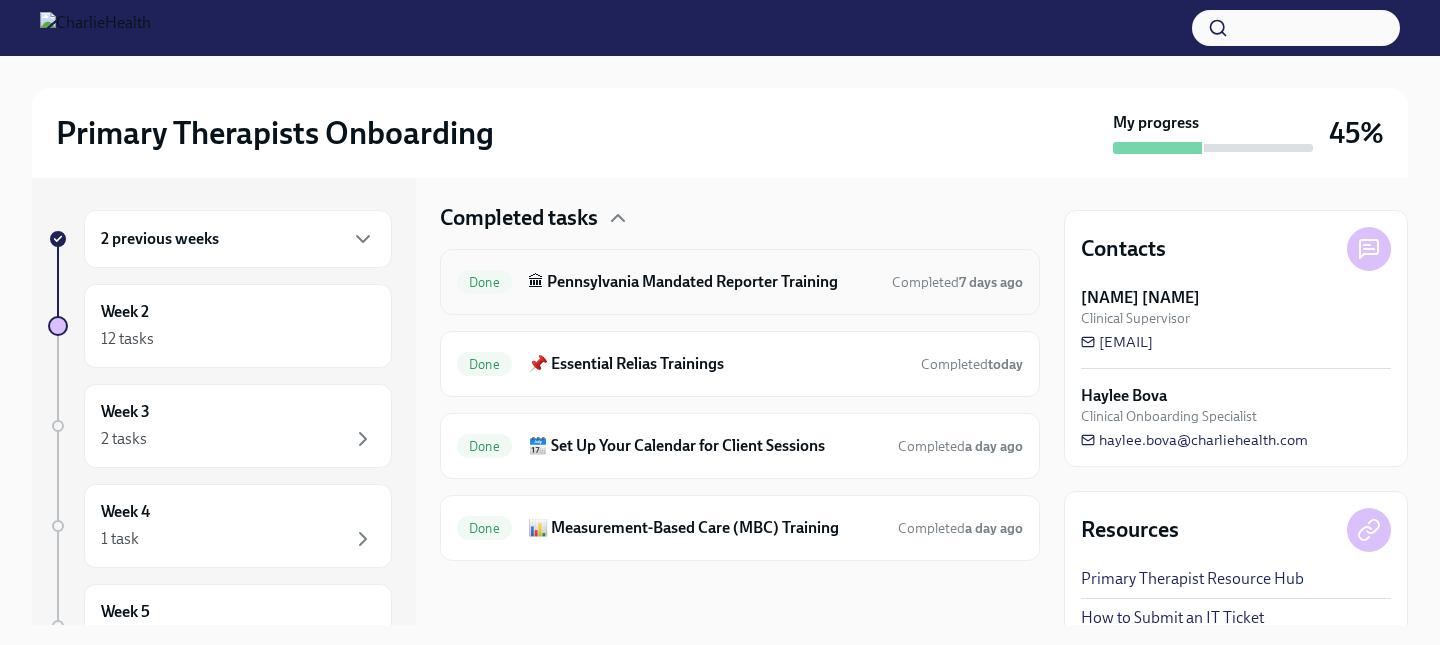 click on "🏛 Pennsylvania Mandated Reporter Training" at bounding box center [702, 282] 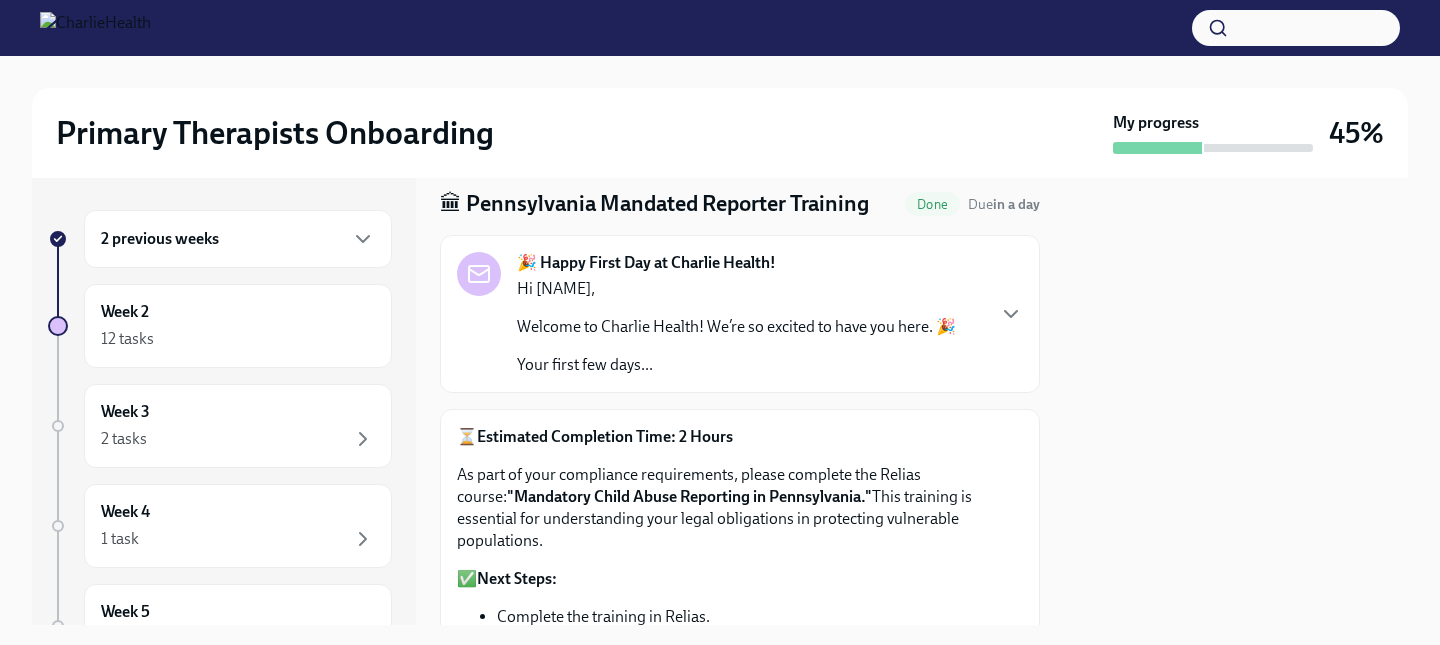 scroll, scrollTop: 0, scrollLeft: 0, axis: both 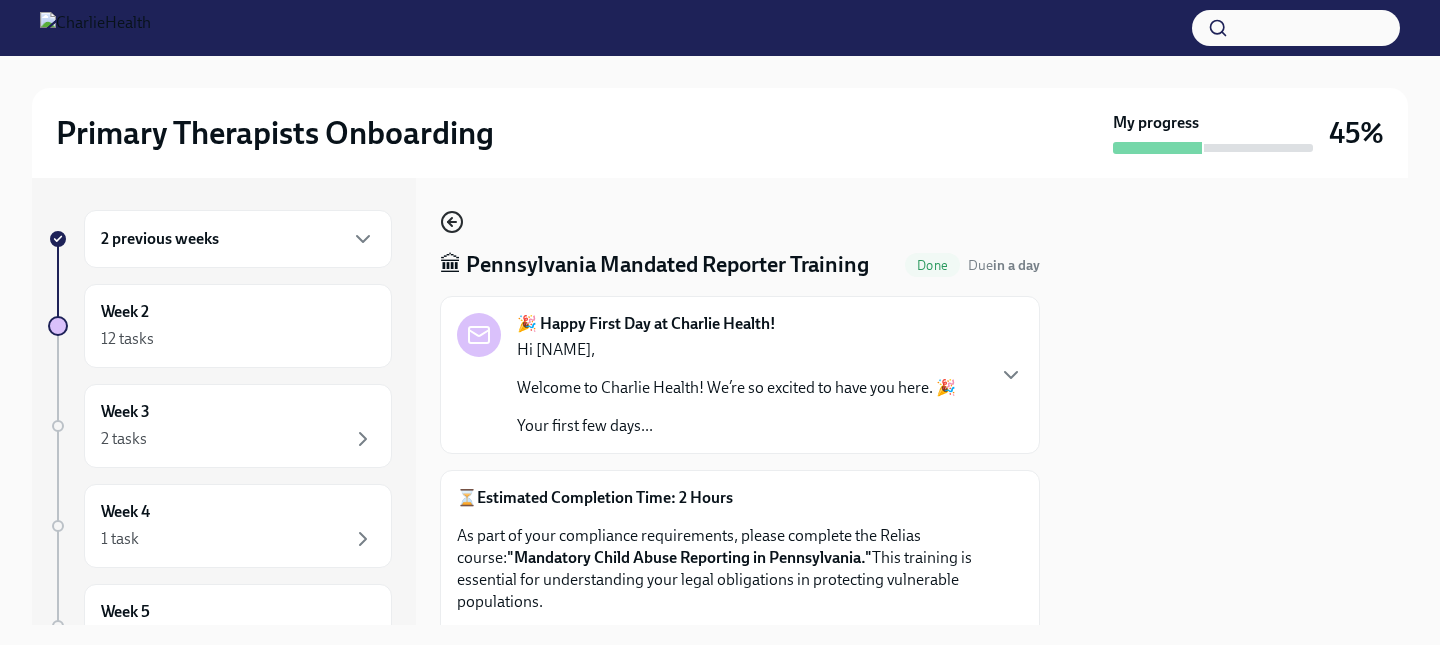 click 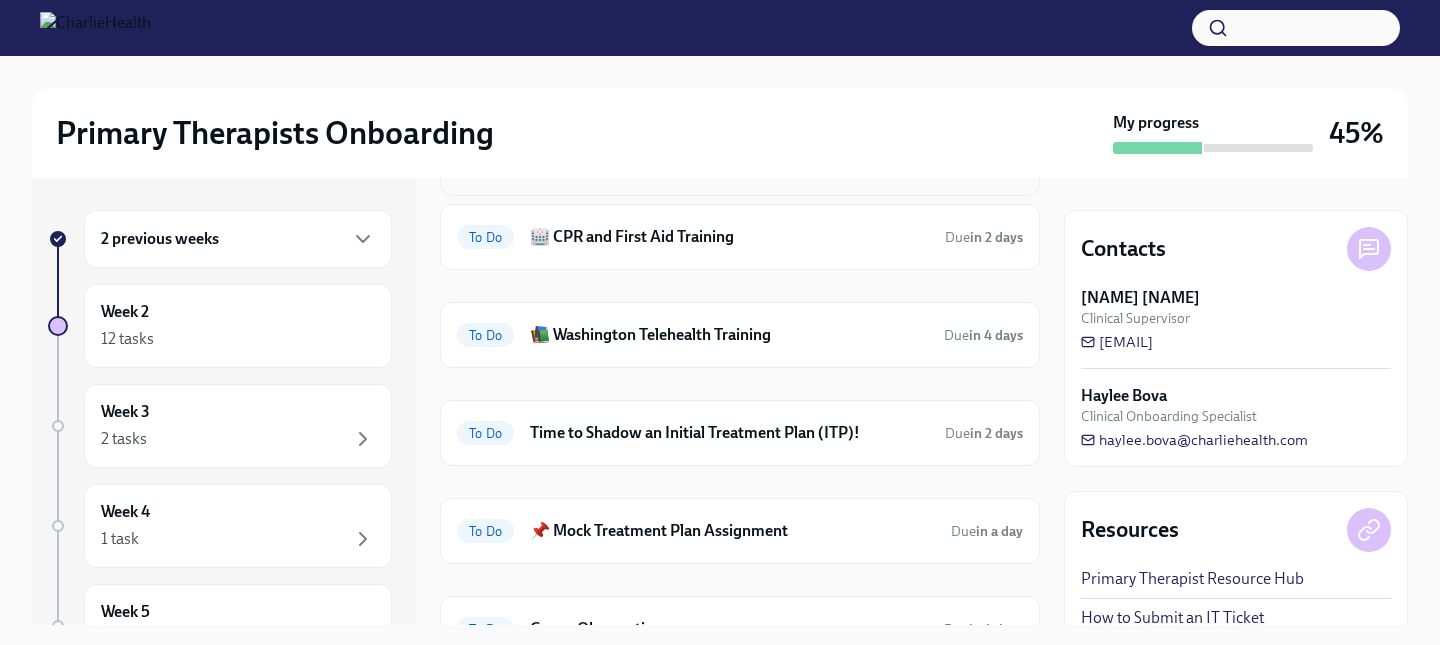 scroll, scrollTop: 475, scrollLeft: 0, axis: vertical 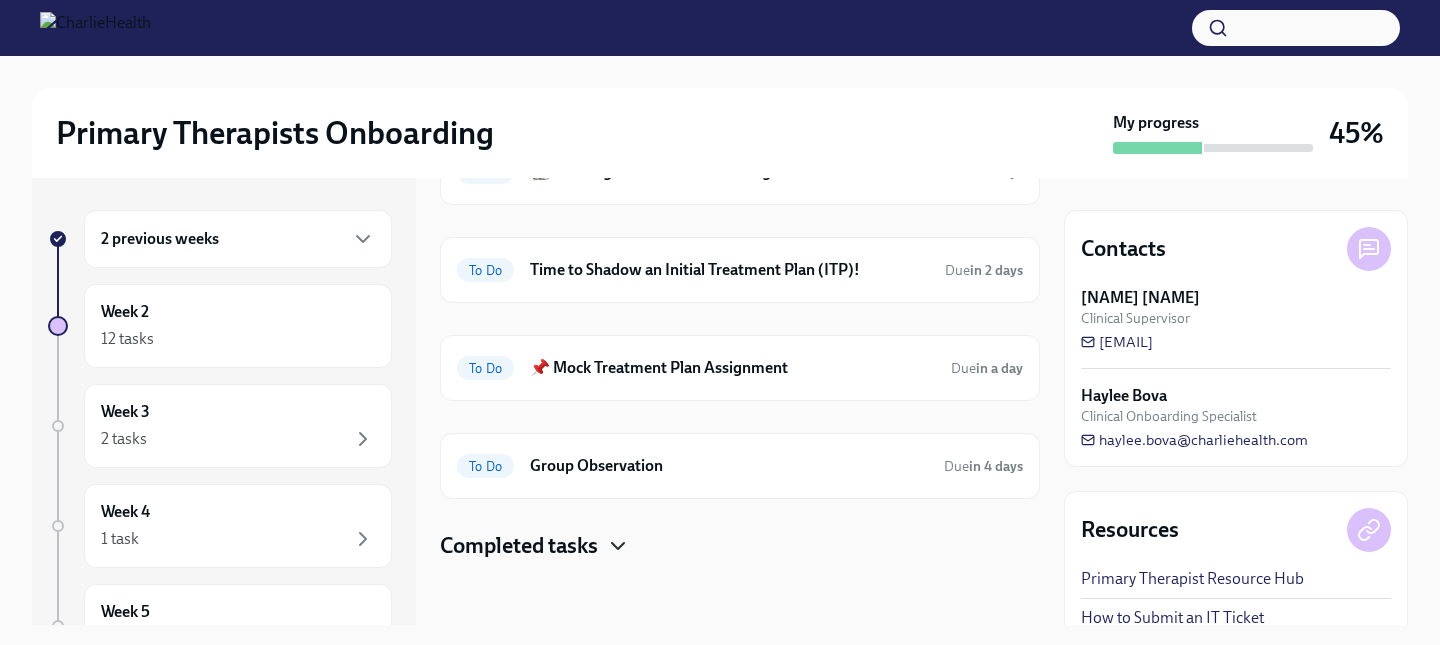 click 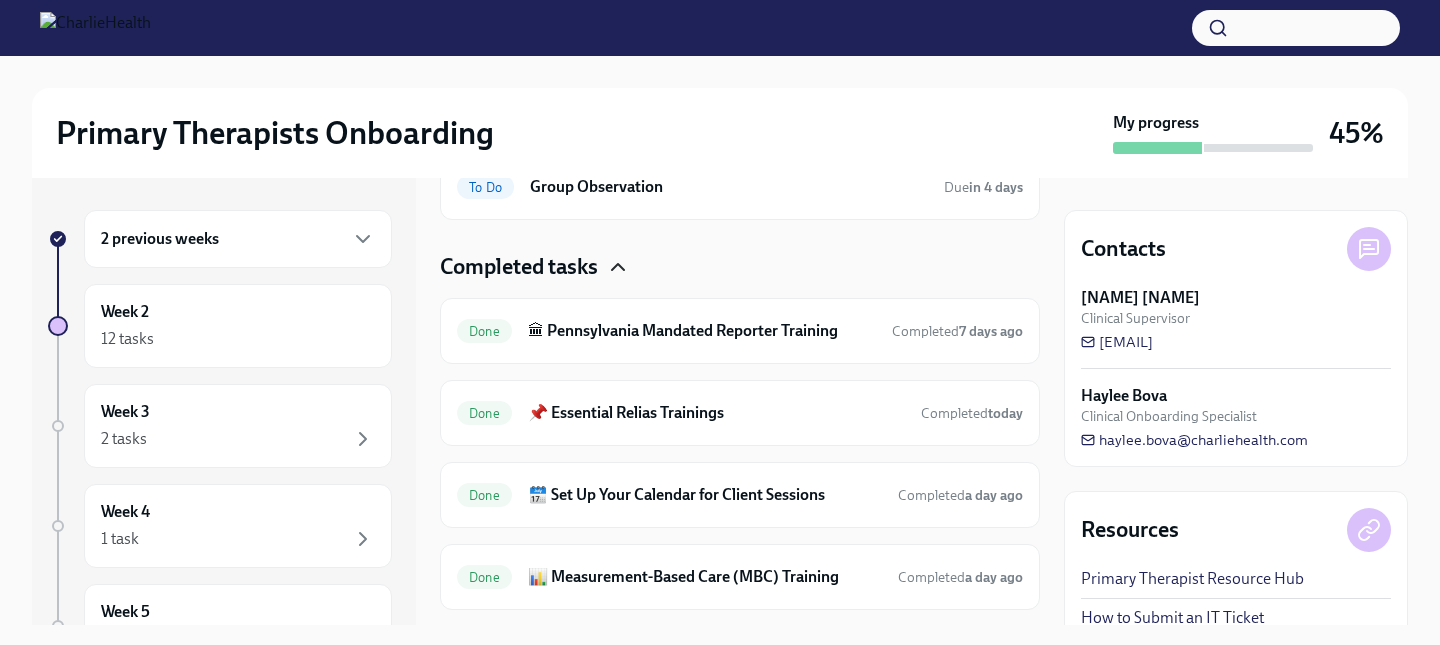 scroll, scrollTop: 803, scrollLeft: 0, axis: vertical 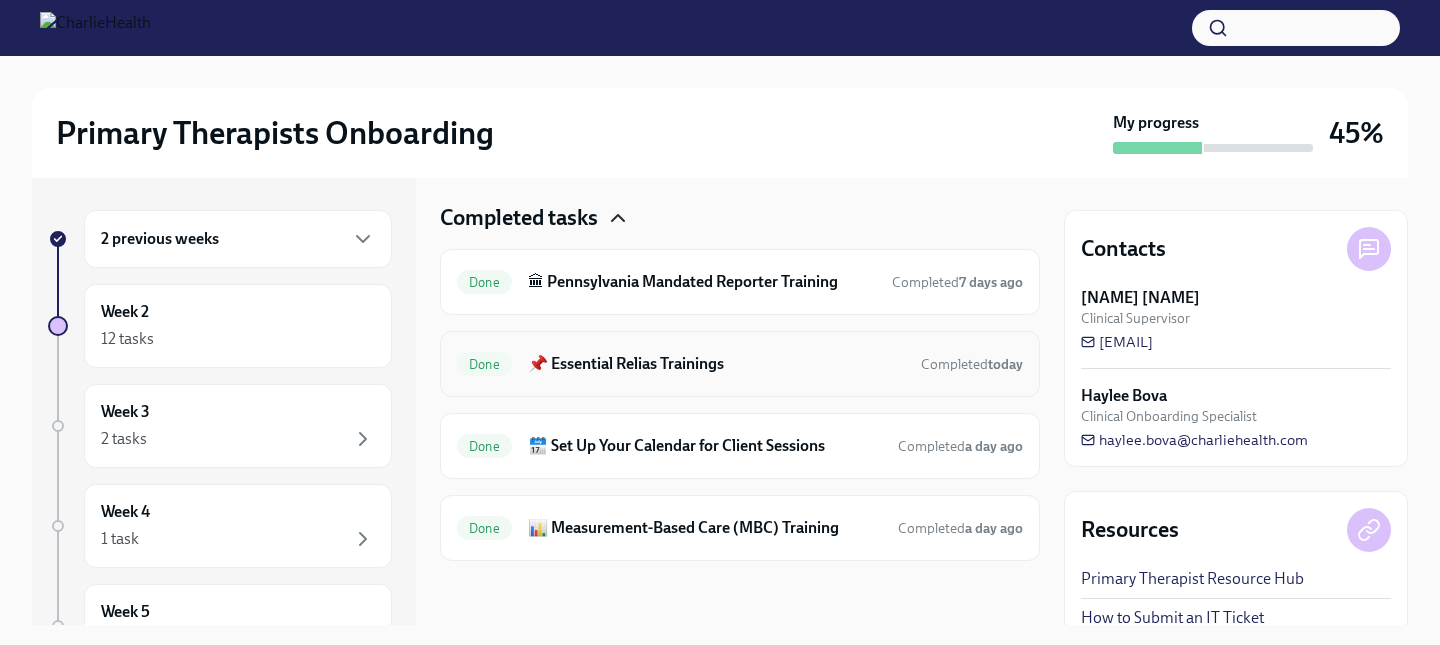 click on "📌 Essential Relias Trainings" at bounding box center (716, 364) 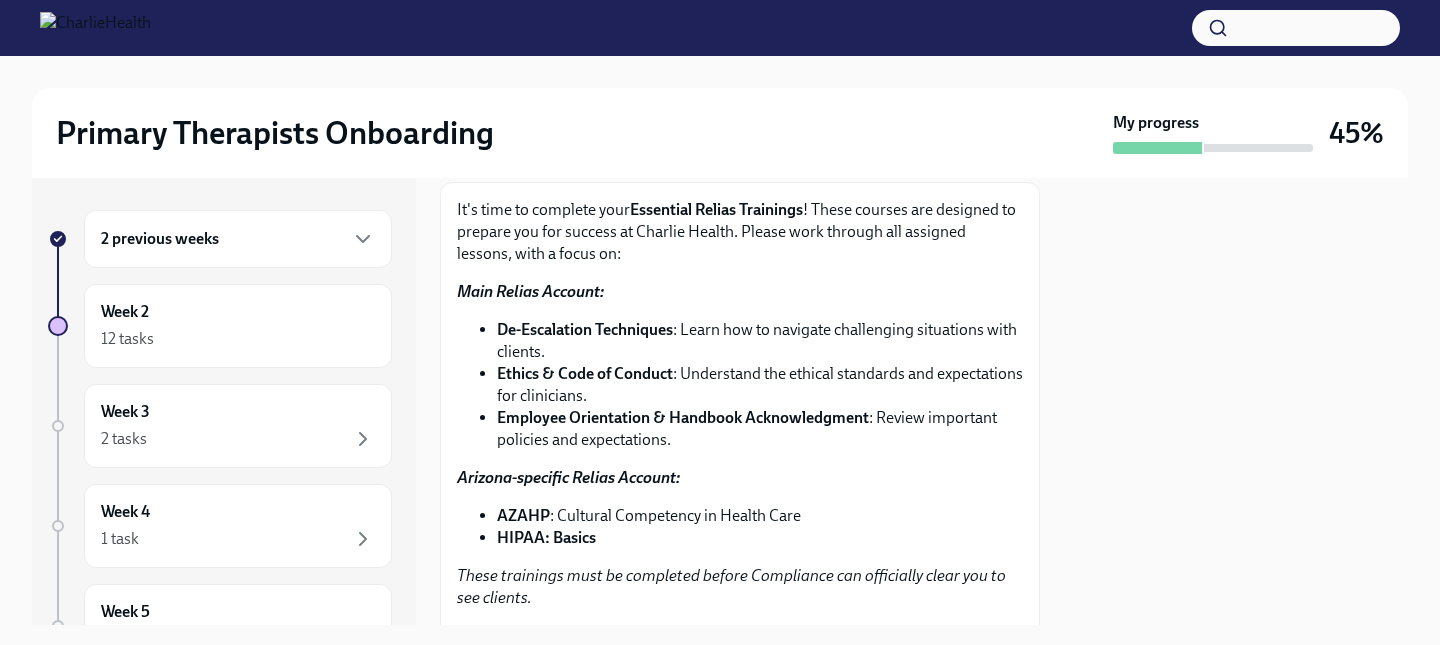 scroll, scrollTop: 0, scrollLeft: 0, axis: both 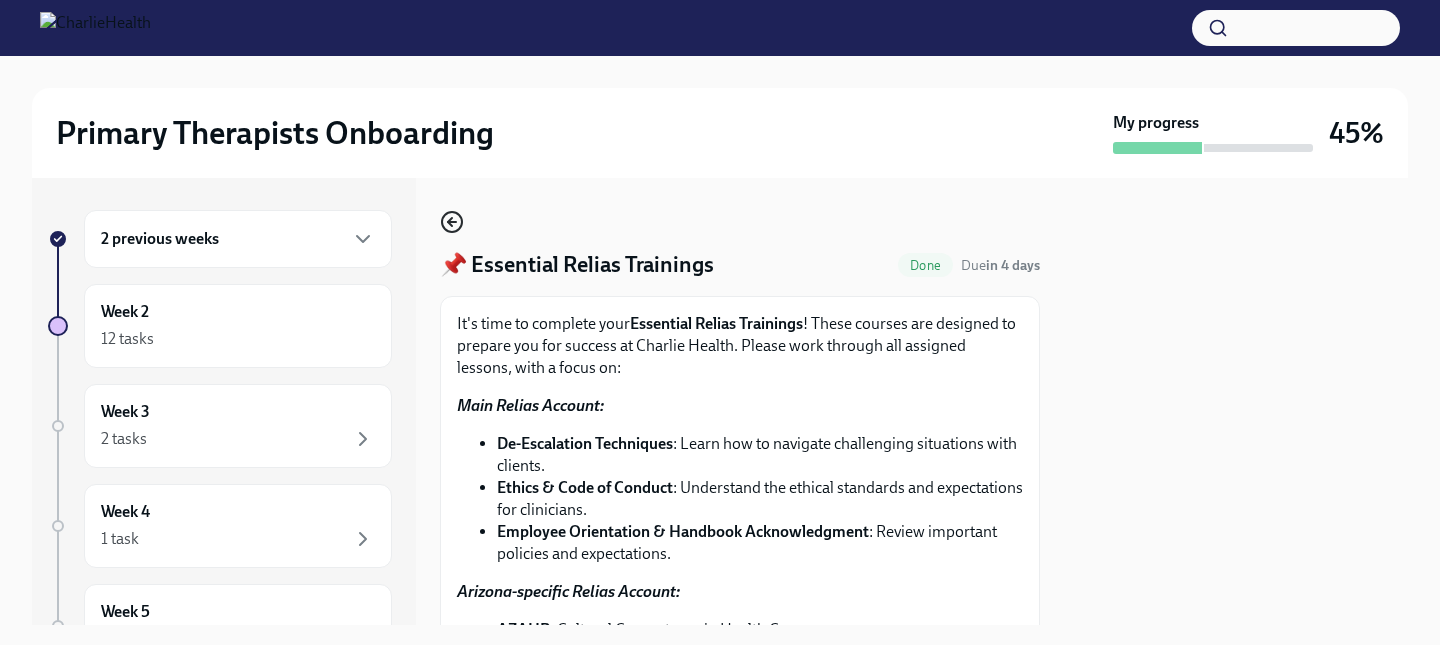 click 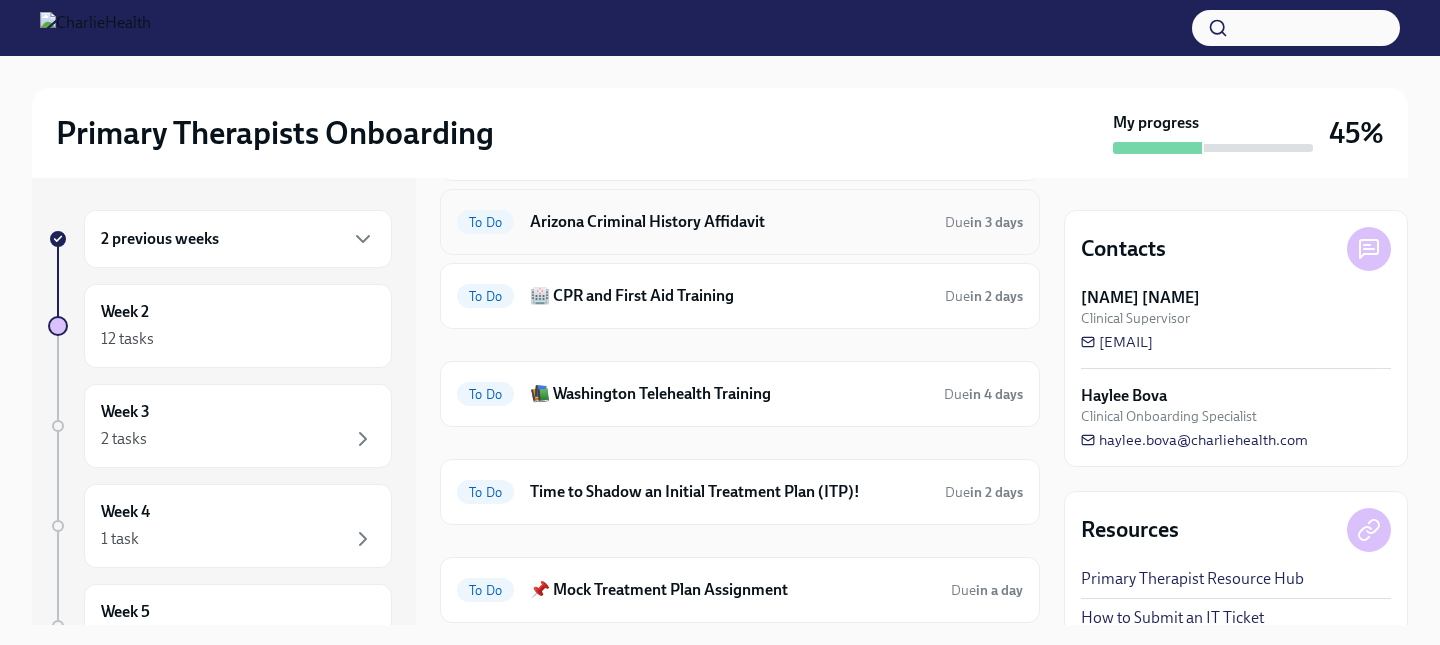 scroll, scrollTop: 409, scrollLeft: 0, axis: vertical 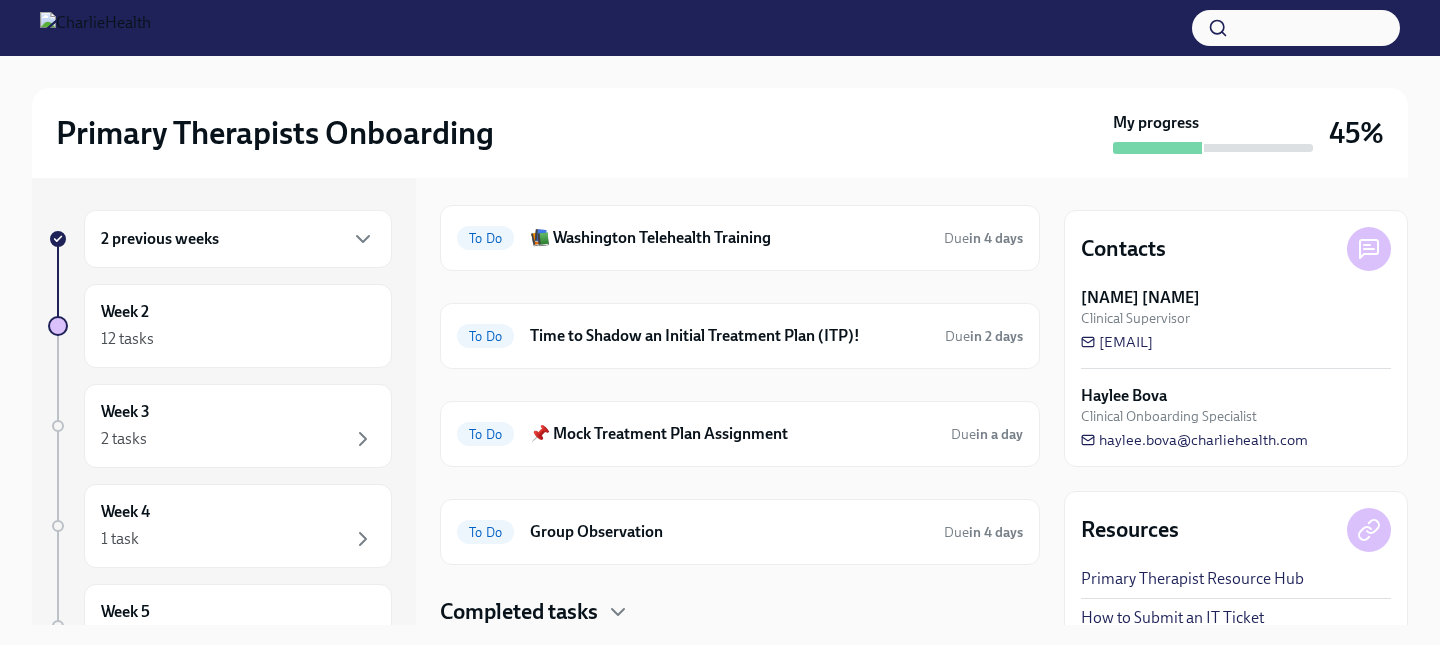click on "Completed tasks" at bounding box center (740, 612) 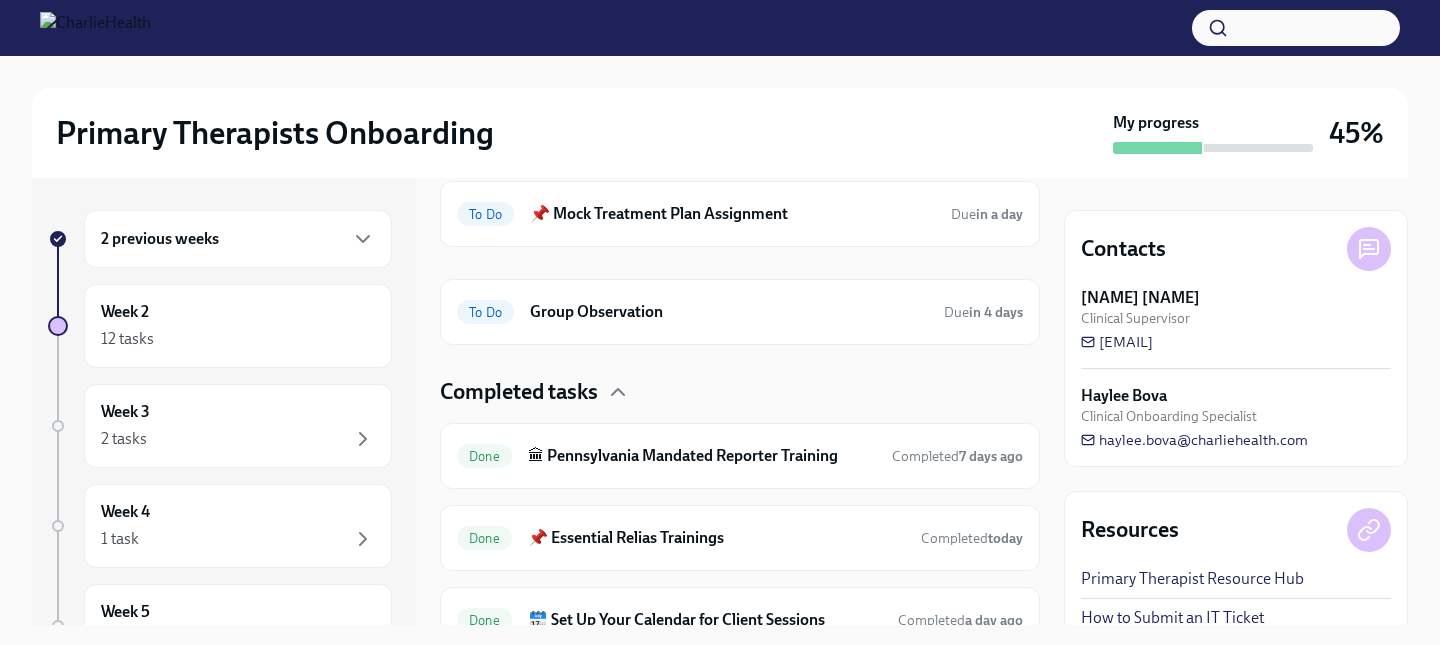 scroll, scrollTop: 803, scrollLeft: 0, axis: vertical 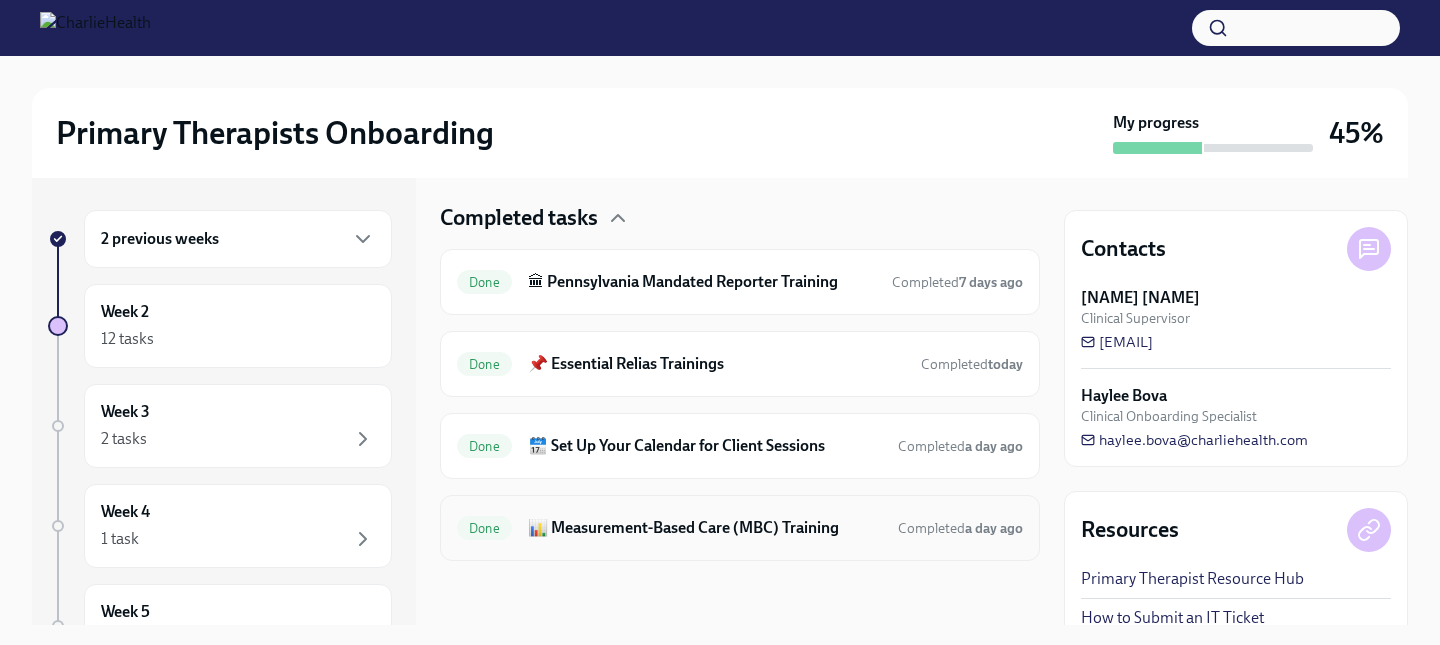 click on "Done 📊 Measurement-Based Care (MBC) Training Completed  a day ago" at bounding box center [740, 528] 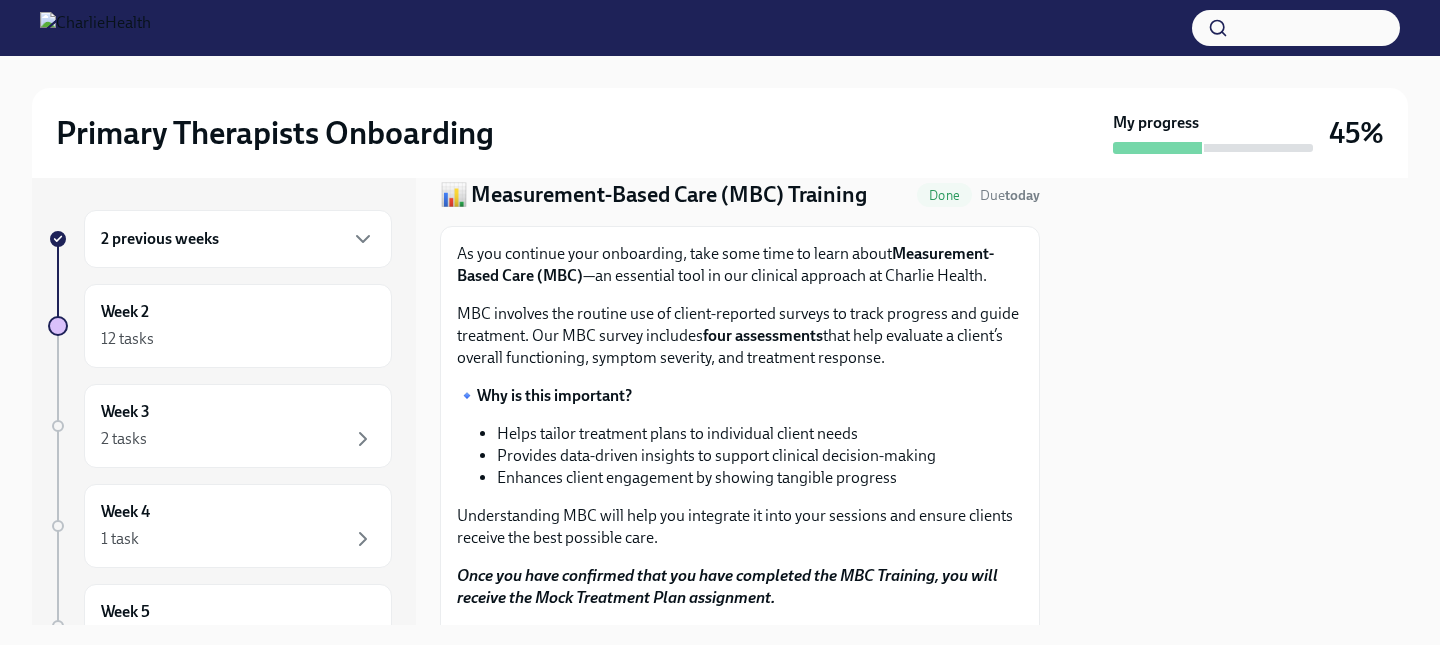 scroll, scrollTop: 0, scrollLeft: 0, axis: both 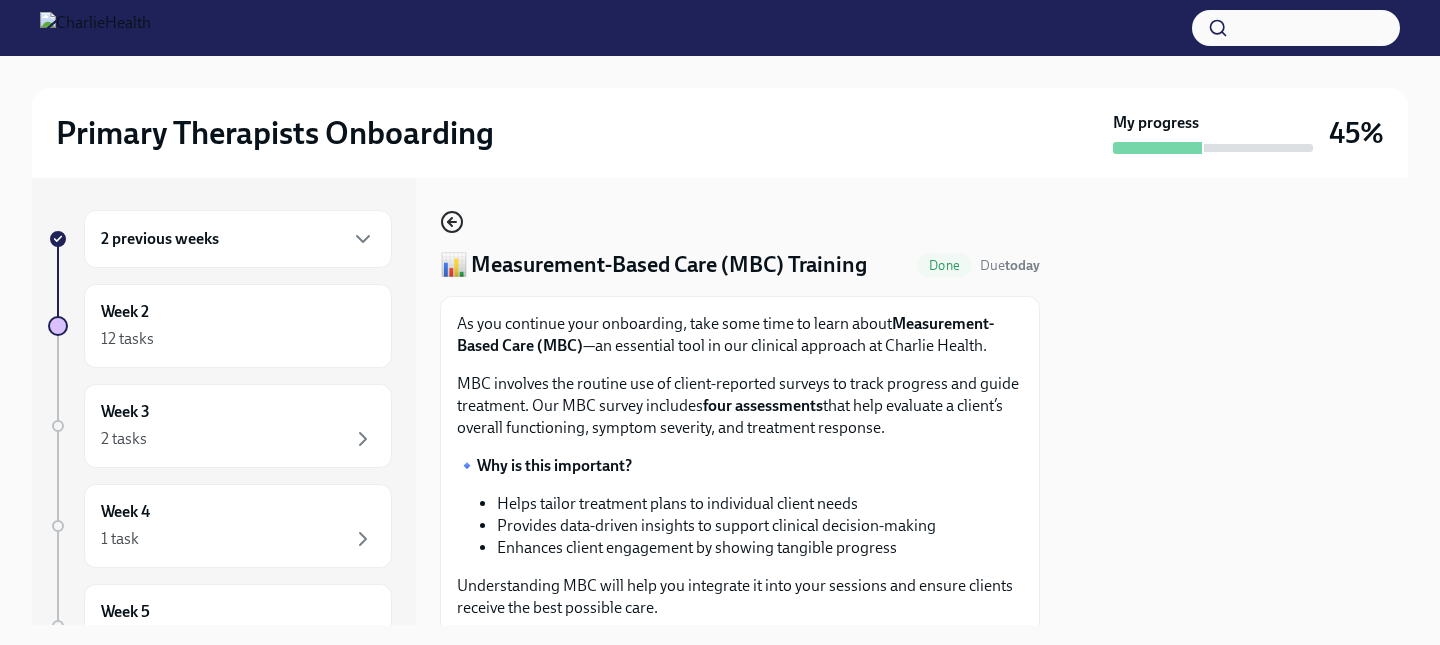 click 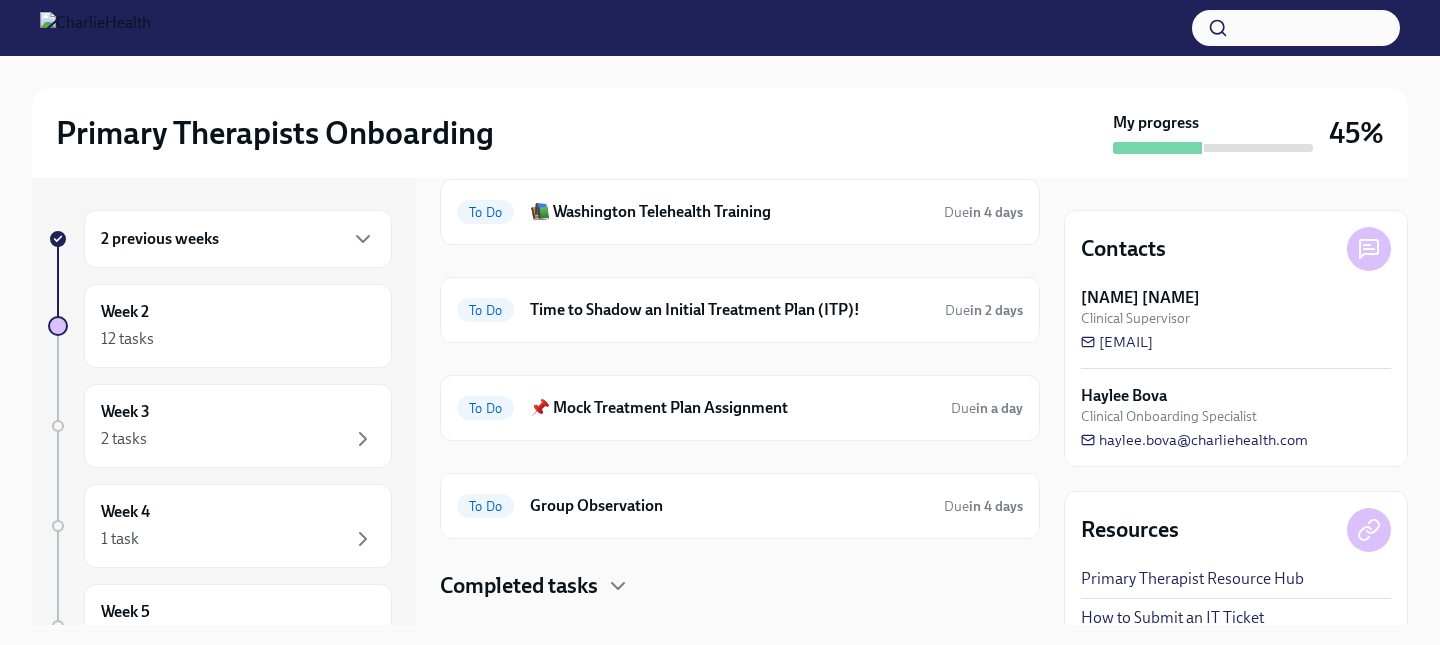 scroll, scrollTop: 475, scrollLeft: 0, axis: vertical 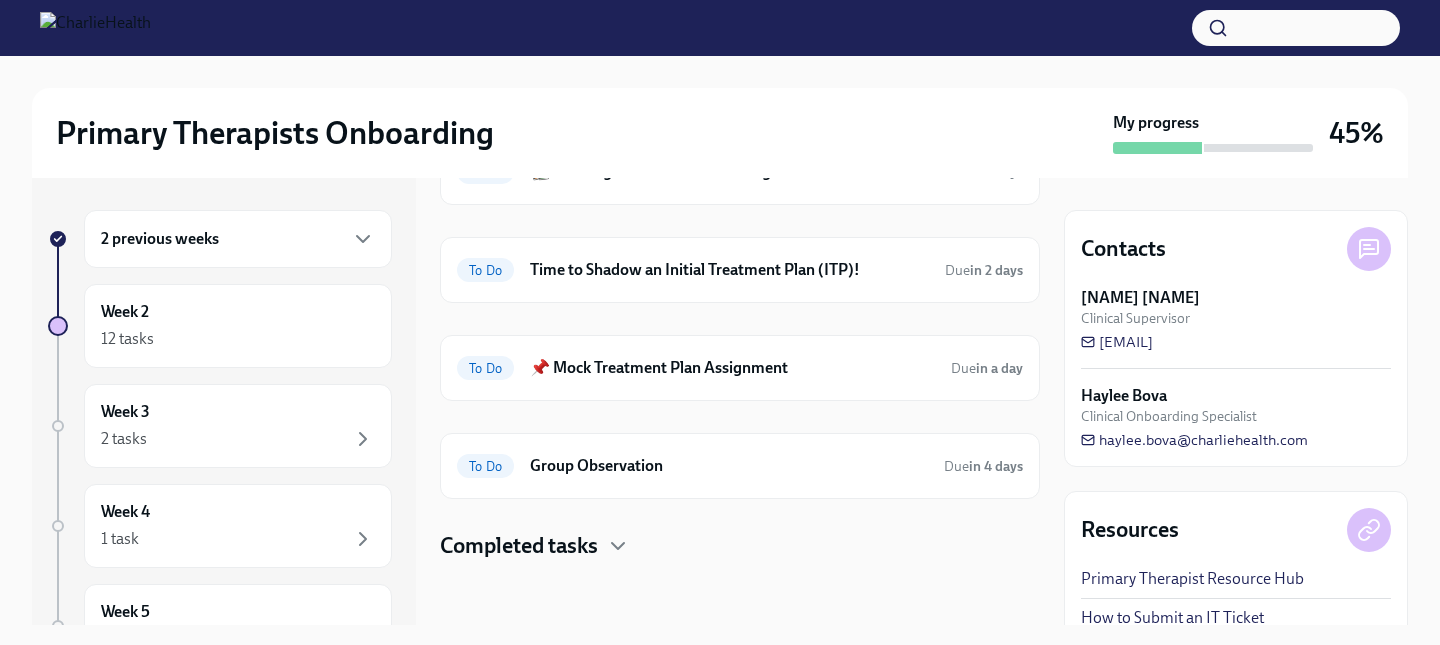 click on "Completed tasks" at bounding box center [519, 546] 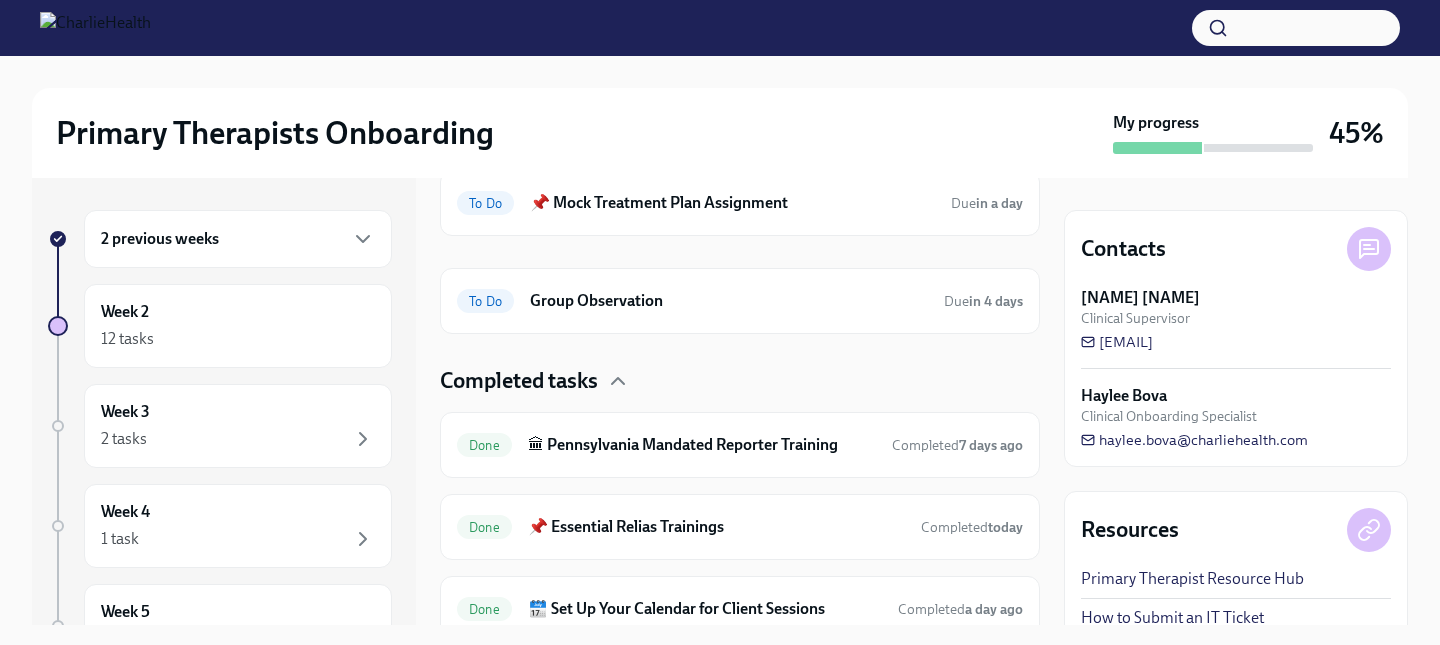scroll, scrollTop: 803, scrollLeft: 0, axis: vertical 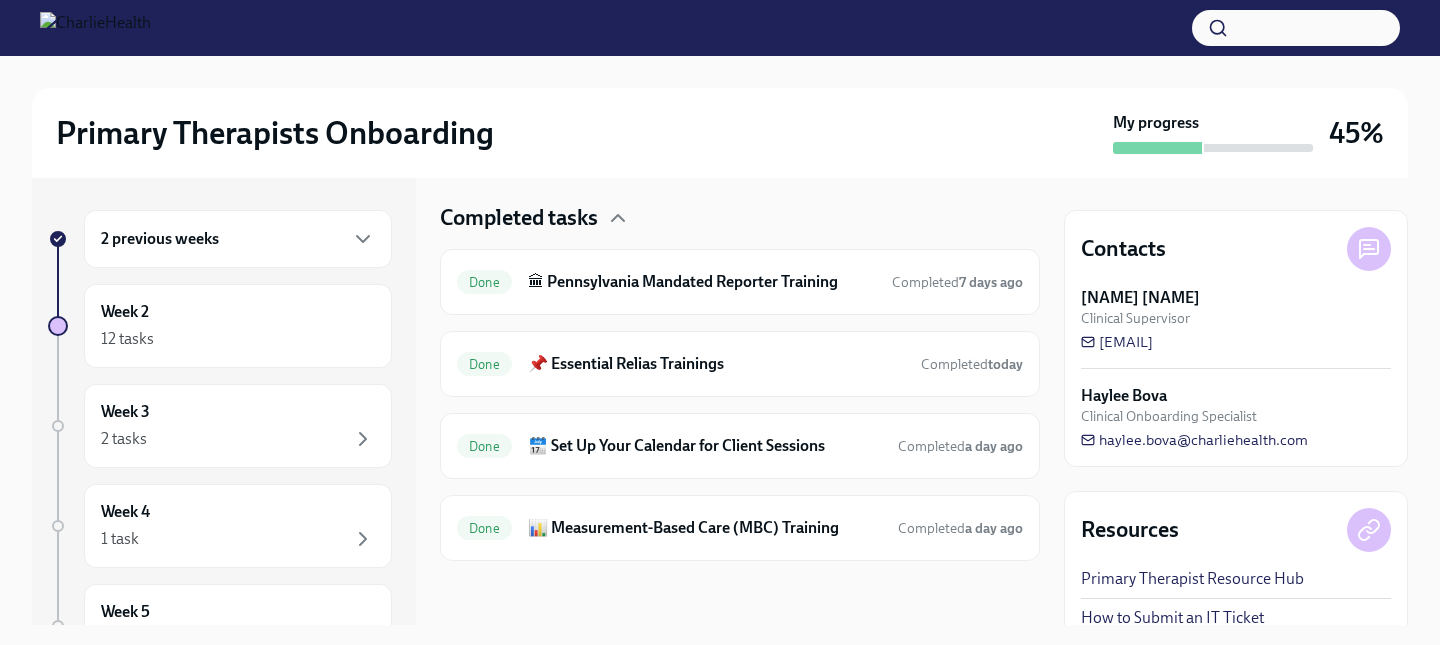click on "2 previous weeks" at bounding box center (238, 239) 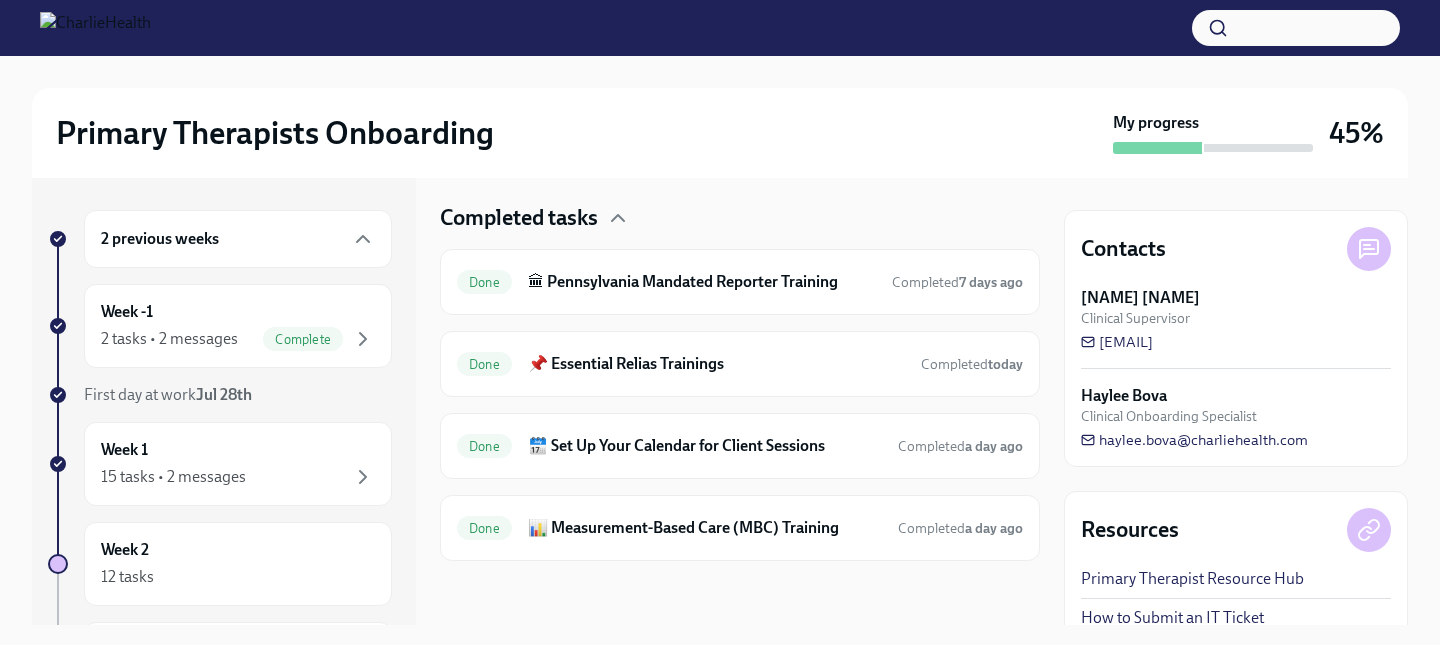 click on "2 previous weeks" at bounding box center [238, 239] 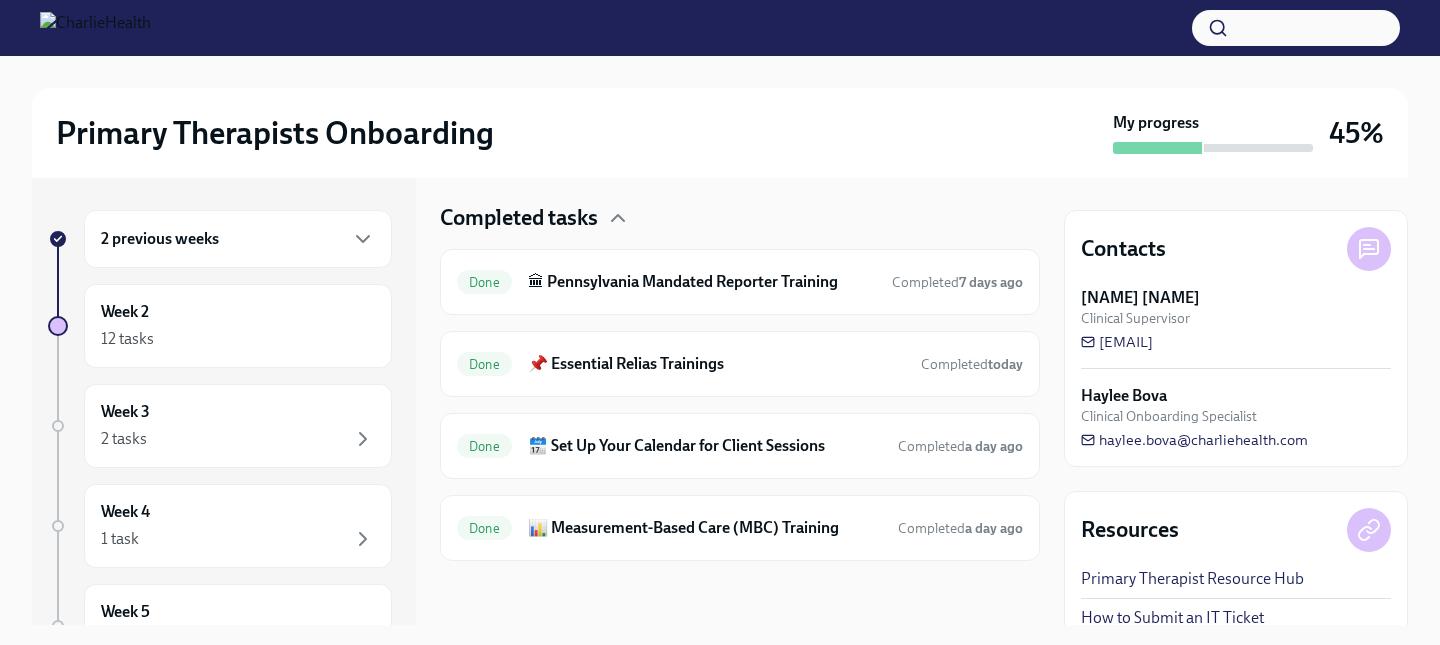 click on "2 previous weeks" at bounding box center (238, 239) 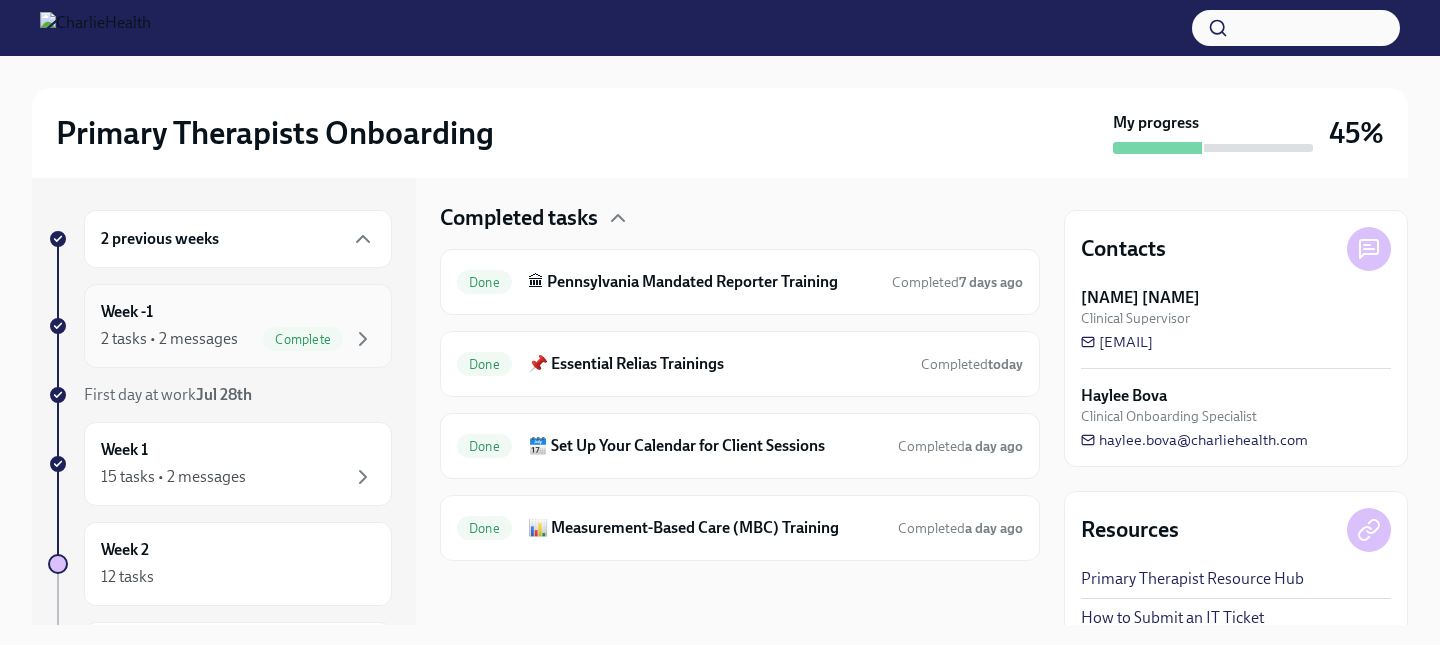 click on "2 tasks • 2 messages" at bounding box center (169, 339) 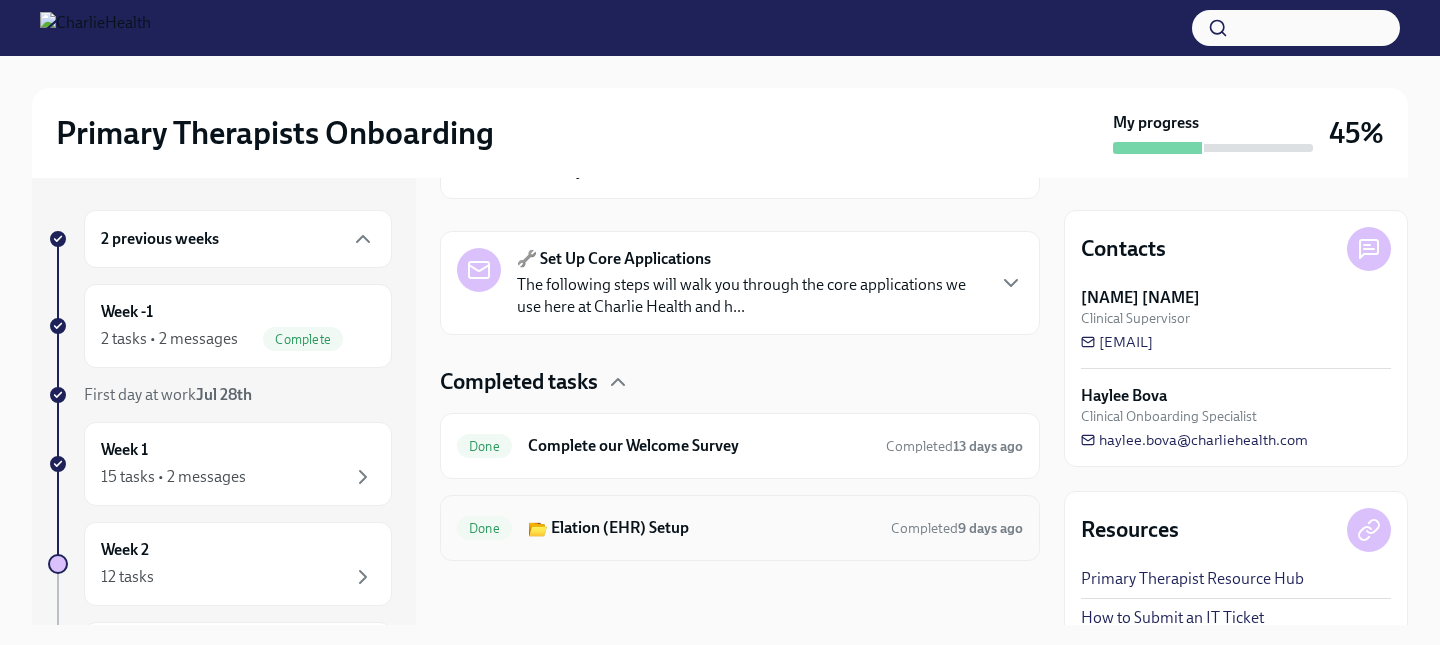click on "📂 Elation (EHR) Setup" at bounding box center [701, 528] 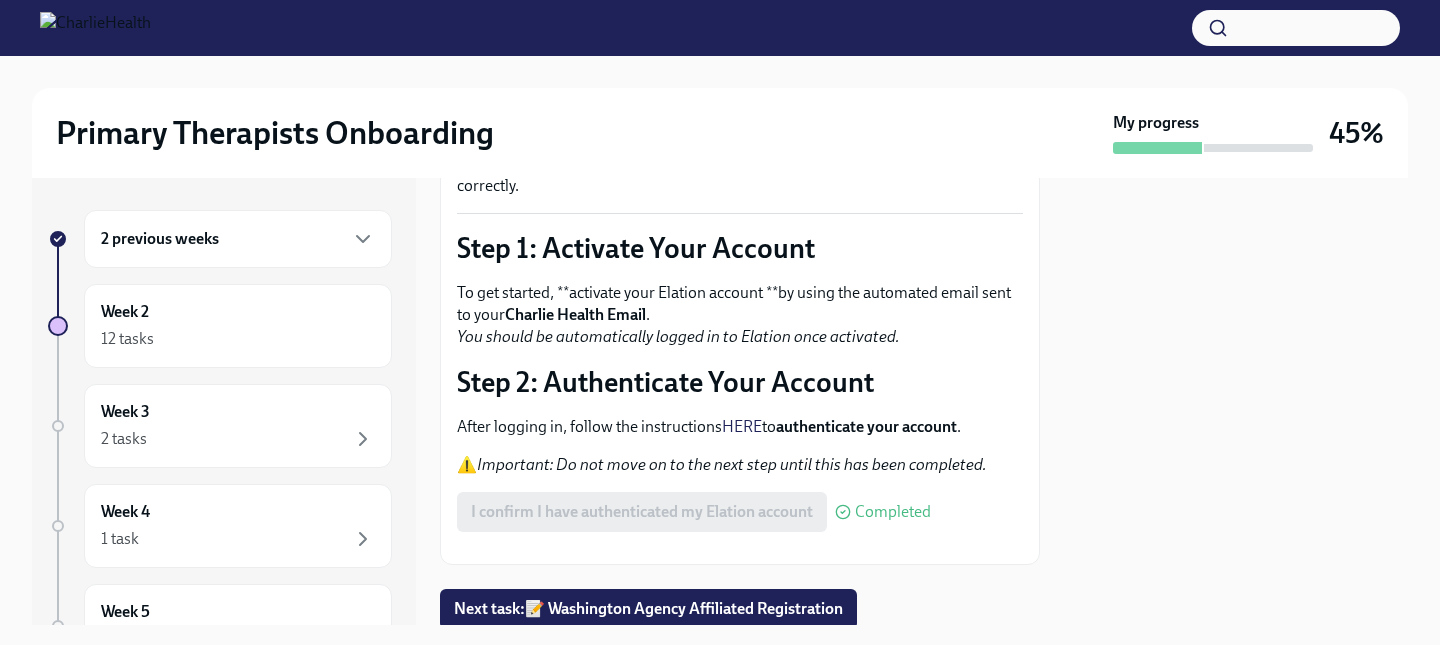 scroll, scrollTop: 0, scrollLeft: 0, axis: both 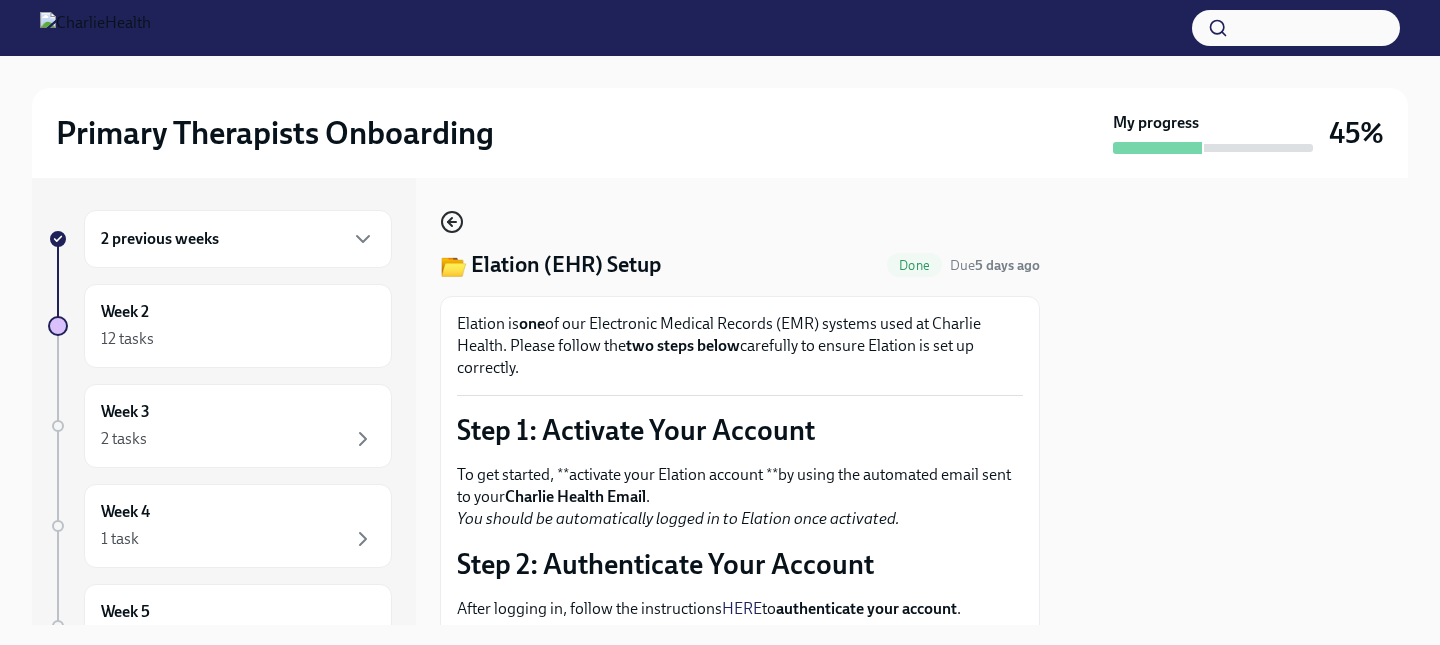 click 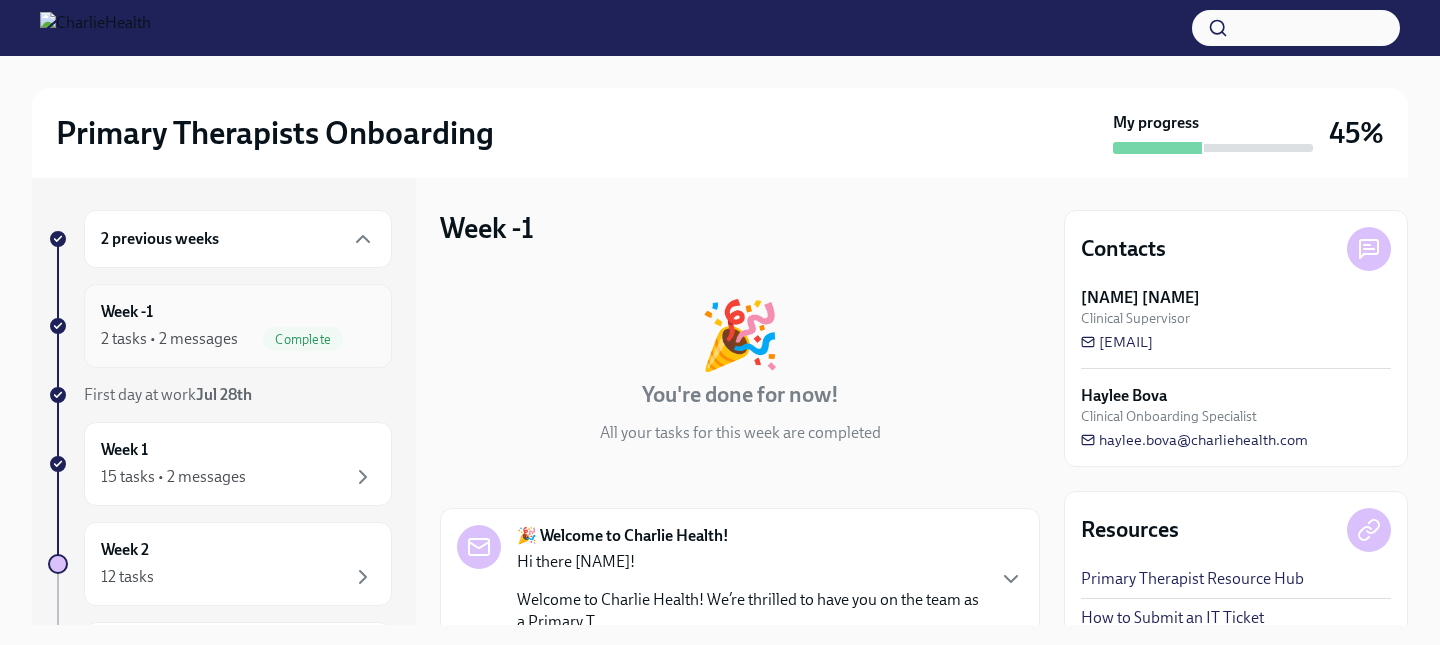 click on "Week -1 2 tasks • 2 messages Complete" at bounding box center [238, 326] 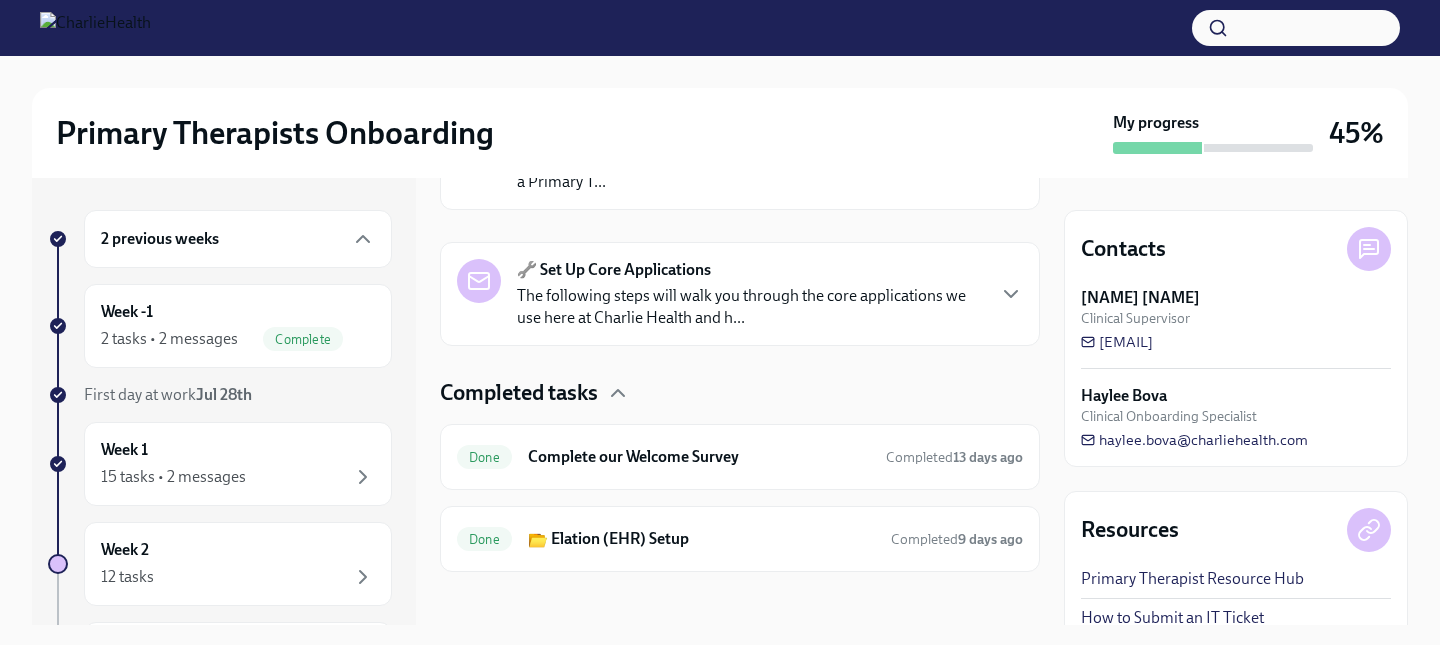 scroll, scrollTop: 451, scrollLeft: 0, axis: vertical 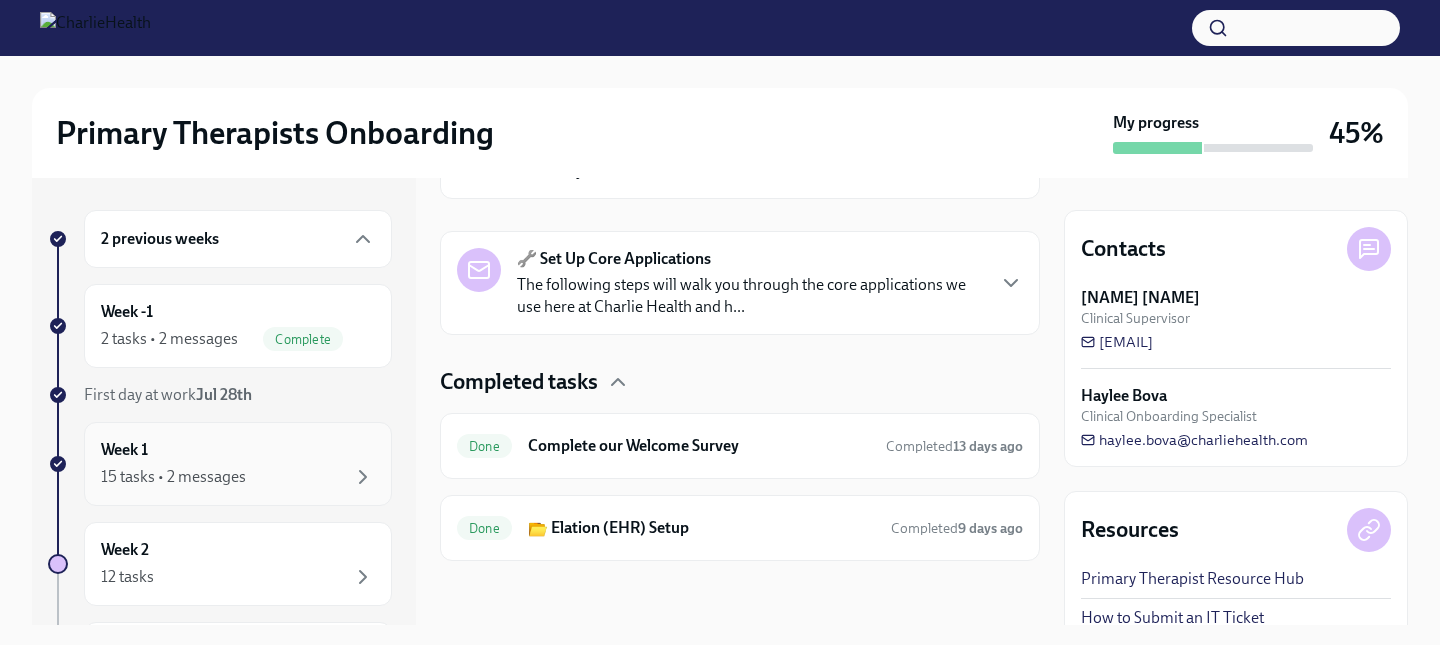 click on "15 tasks • 2 messages" at bounding box center [238, 477] 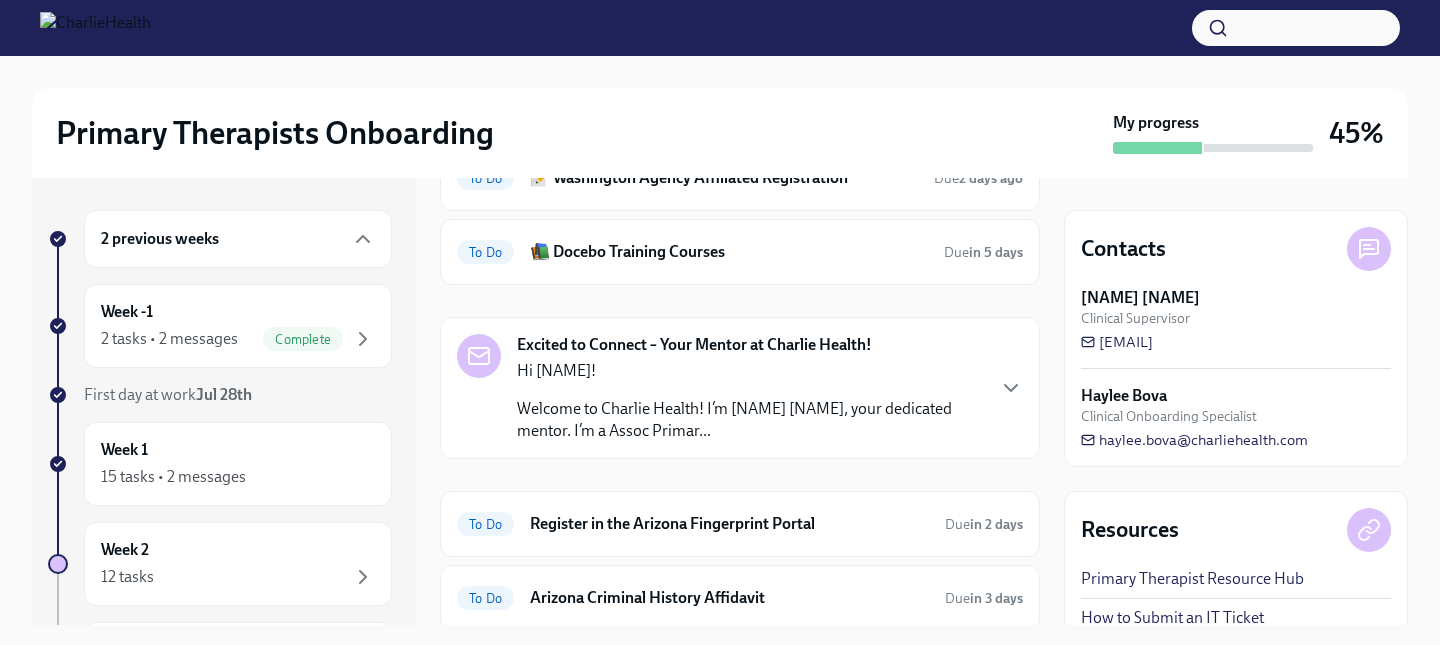 scroll, scrollTop: 595, scrollLeft: 0, axis: vertical 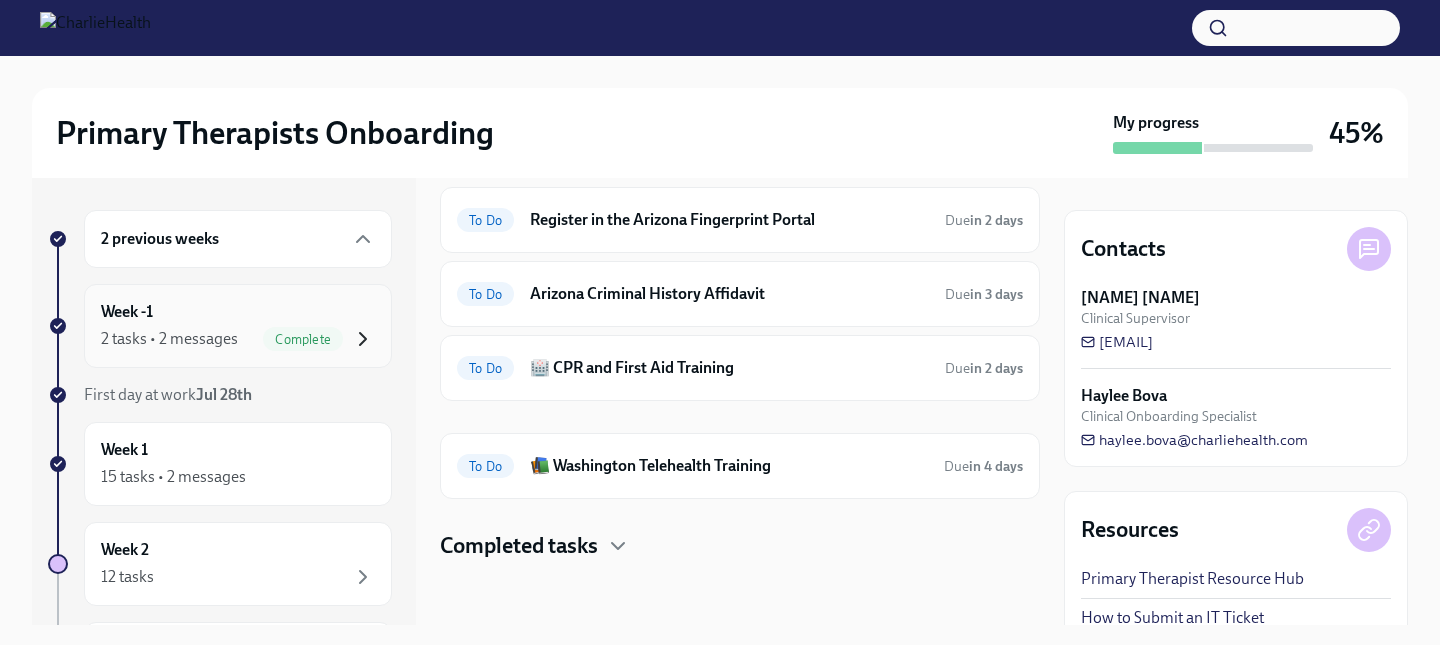 click 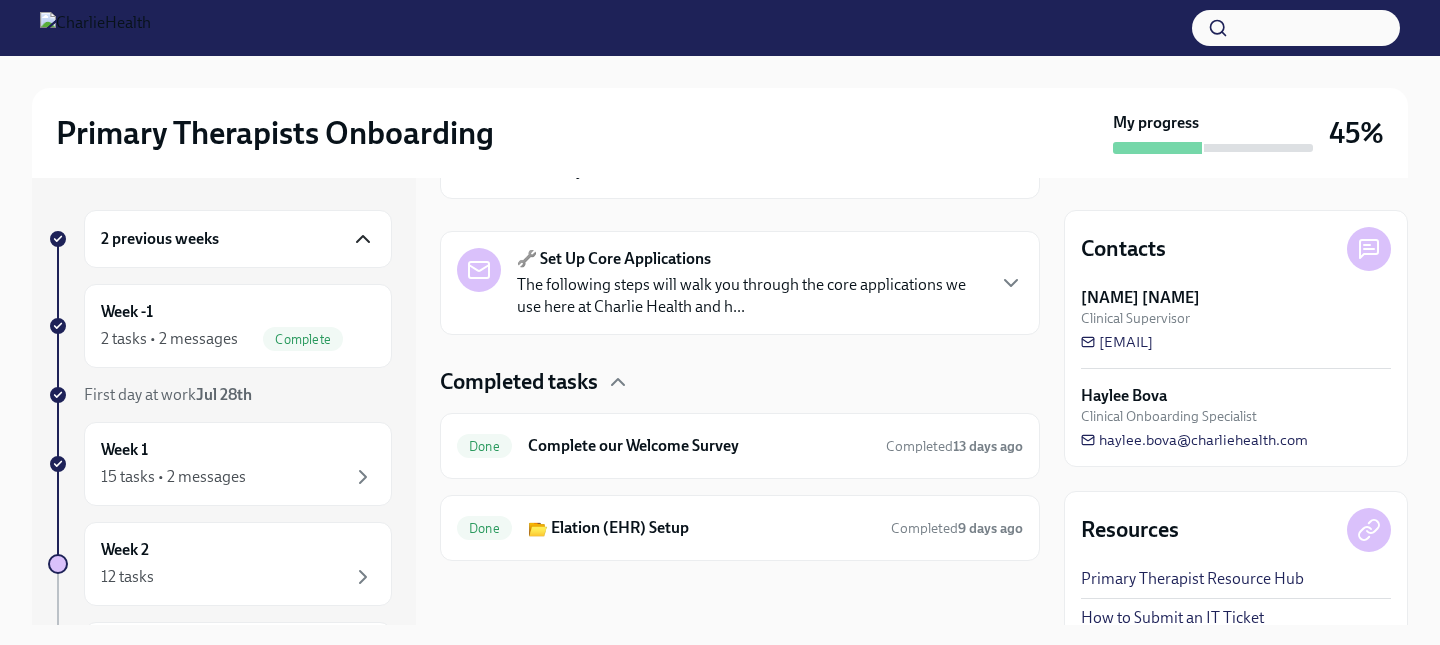 click 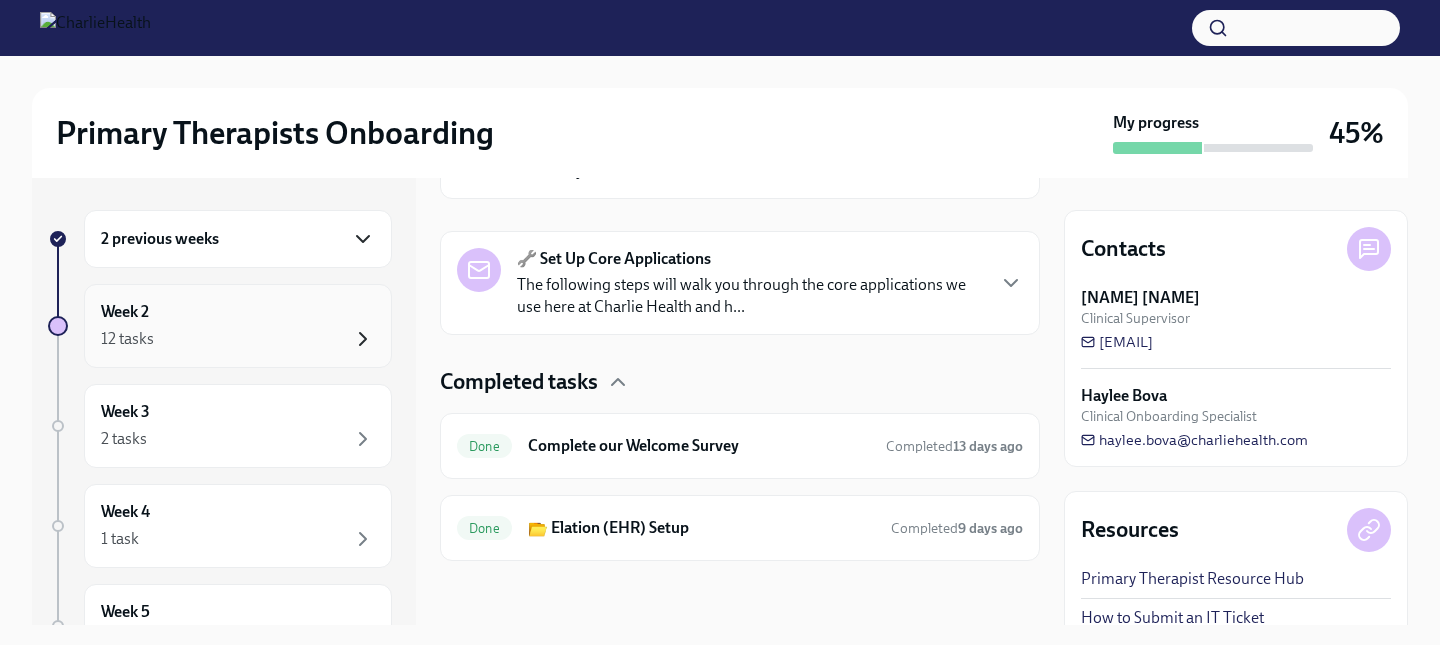 click 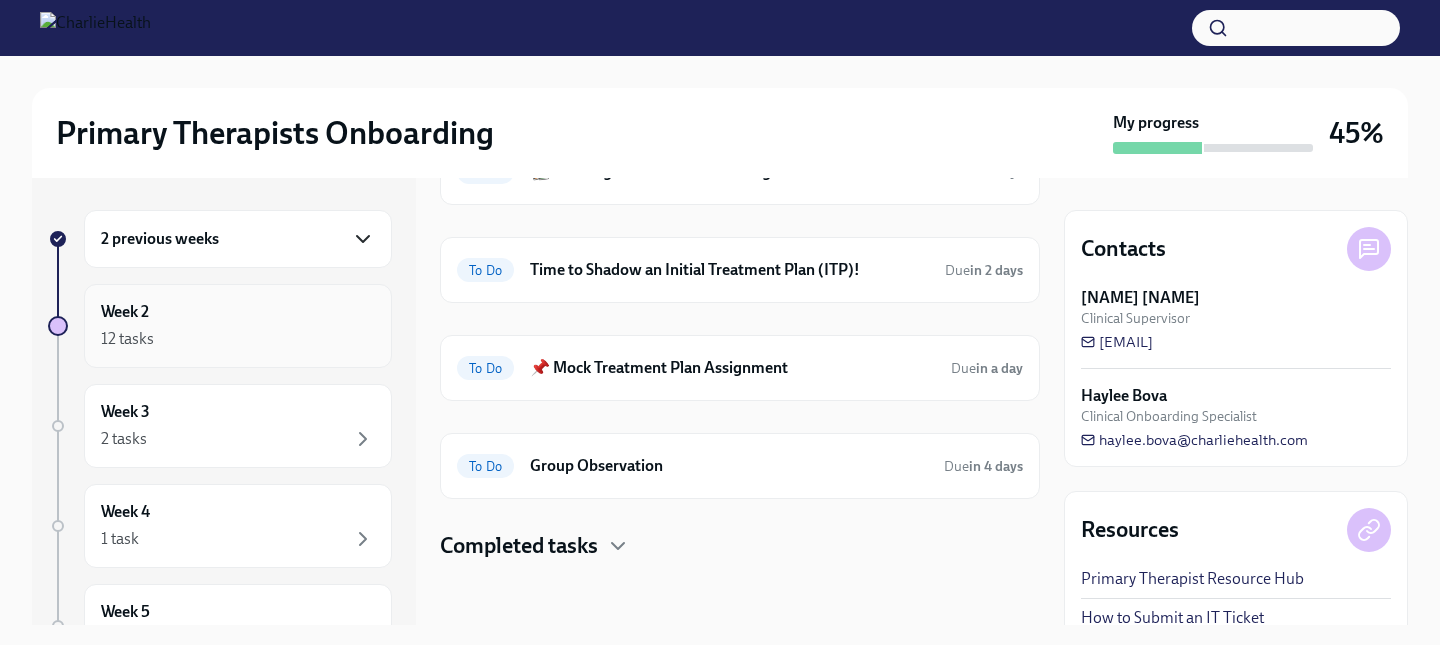 click on "Week 2 12 tasks" at bounding box center (238, 326) 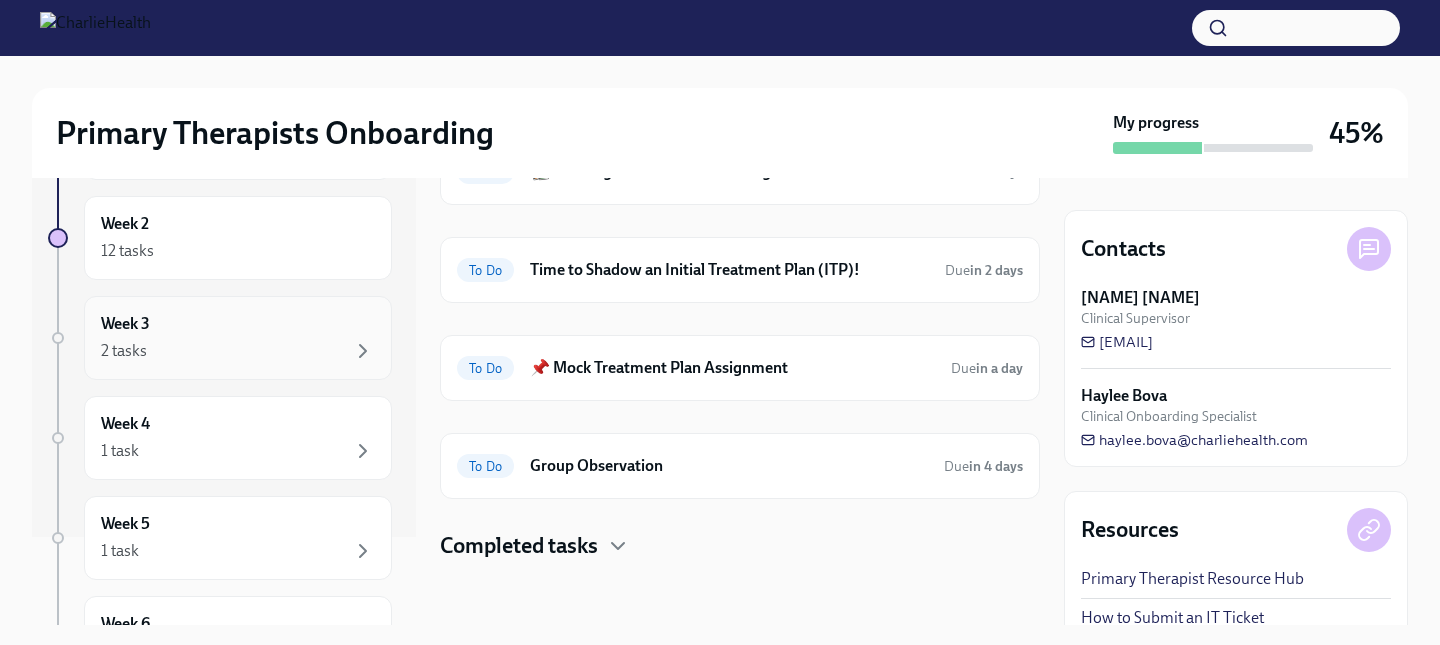 scroll, scrollTop: 0, scrollLeft: 0, axis: both 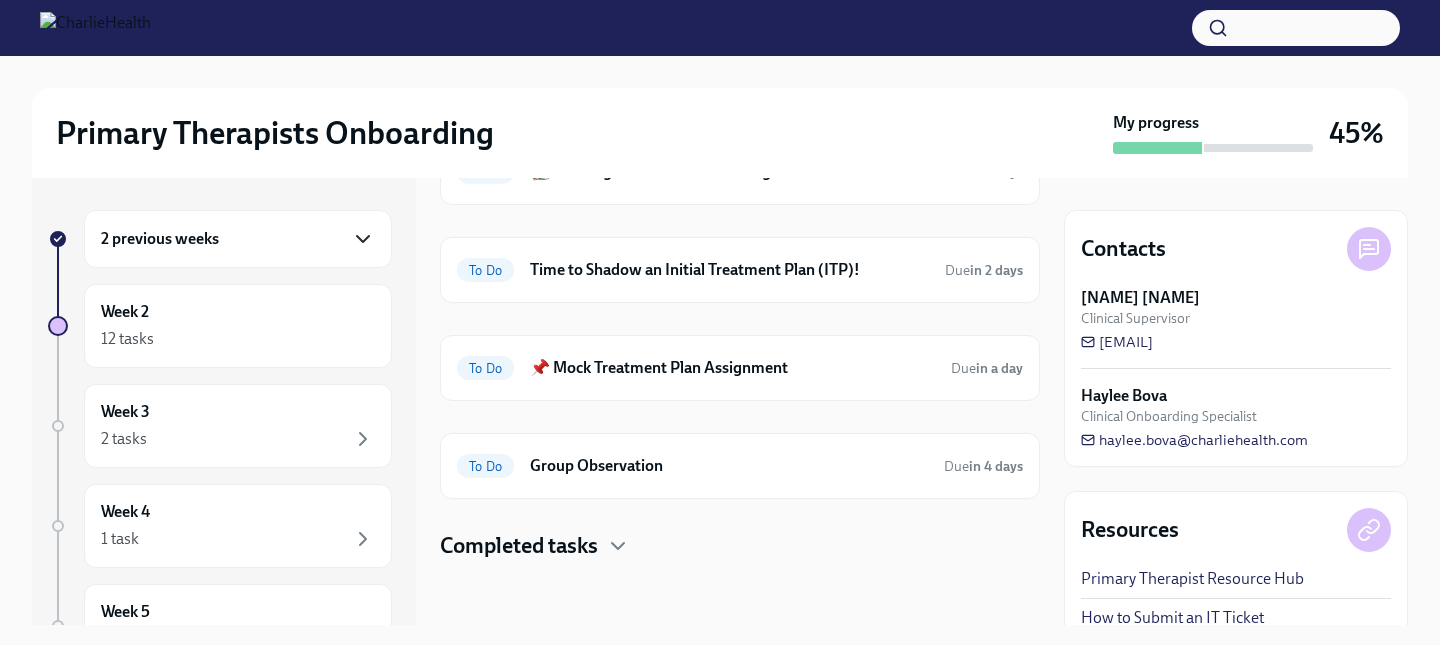 click on "Completed tasks" at bounding box center [519, 546] 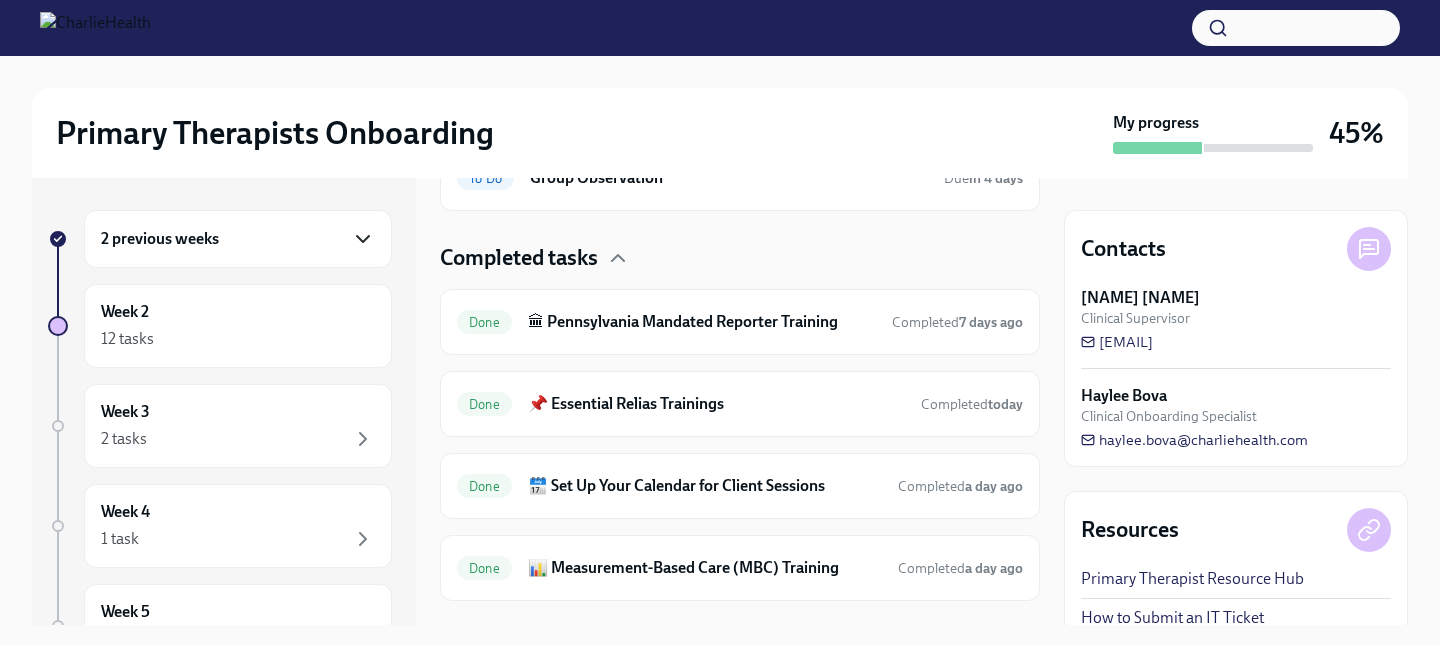 scroll, scrollTop: 803, scrollLeft: 0, axis: vertical 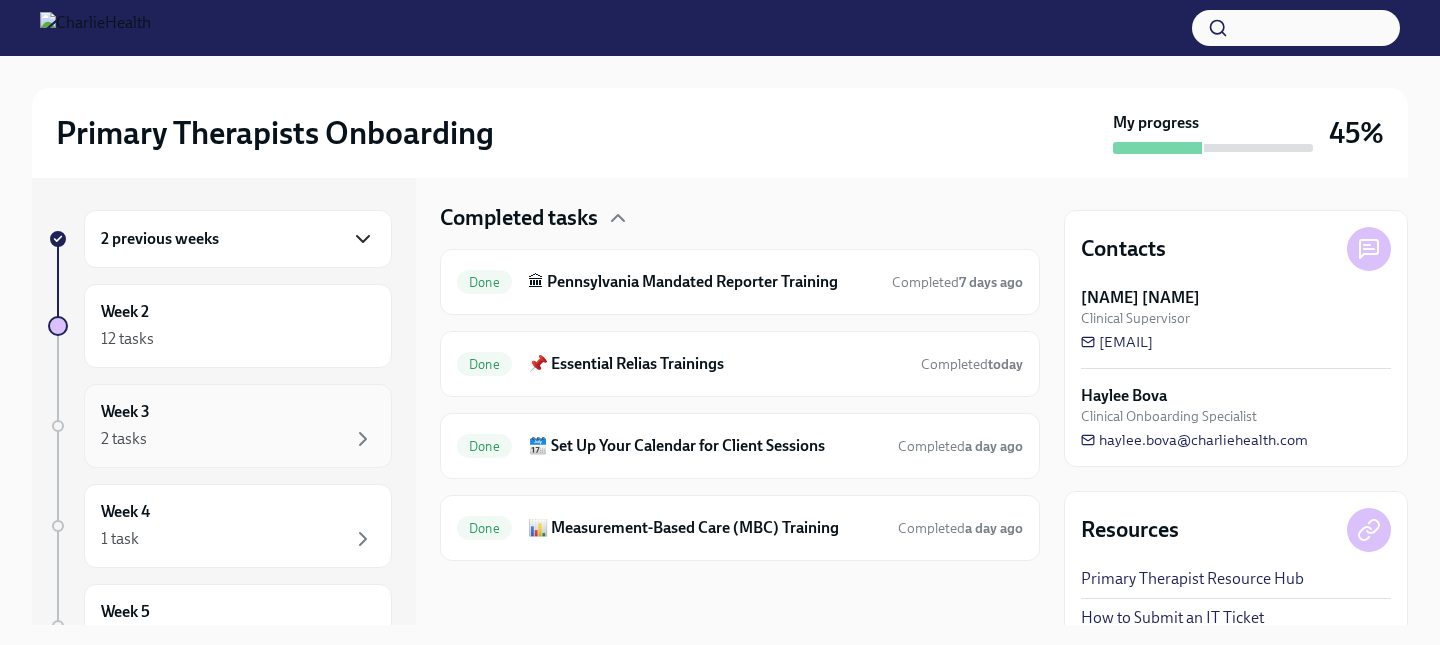 click on "2 tasks" at bounding box center [238, 439] 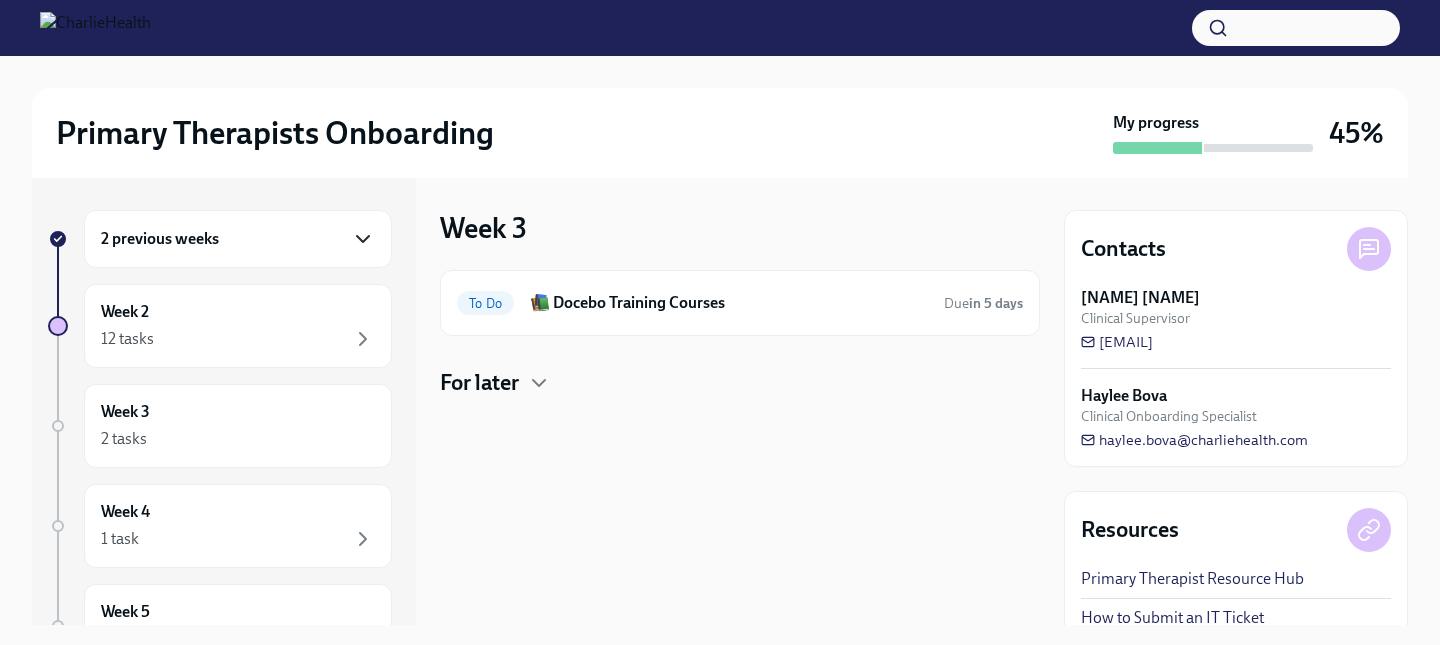 click on "For later" at bounding box center [479, 383] 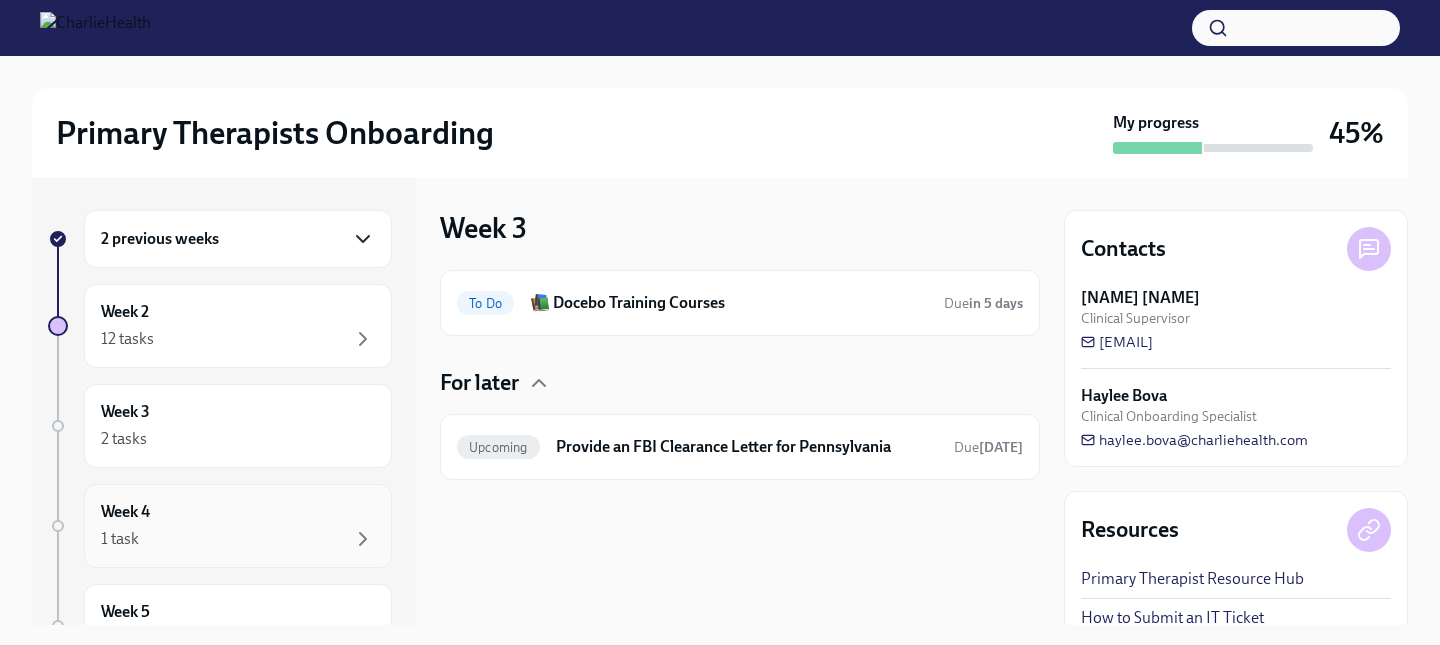 click on "Week 4 1 task" at bounding box center (238, 526) 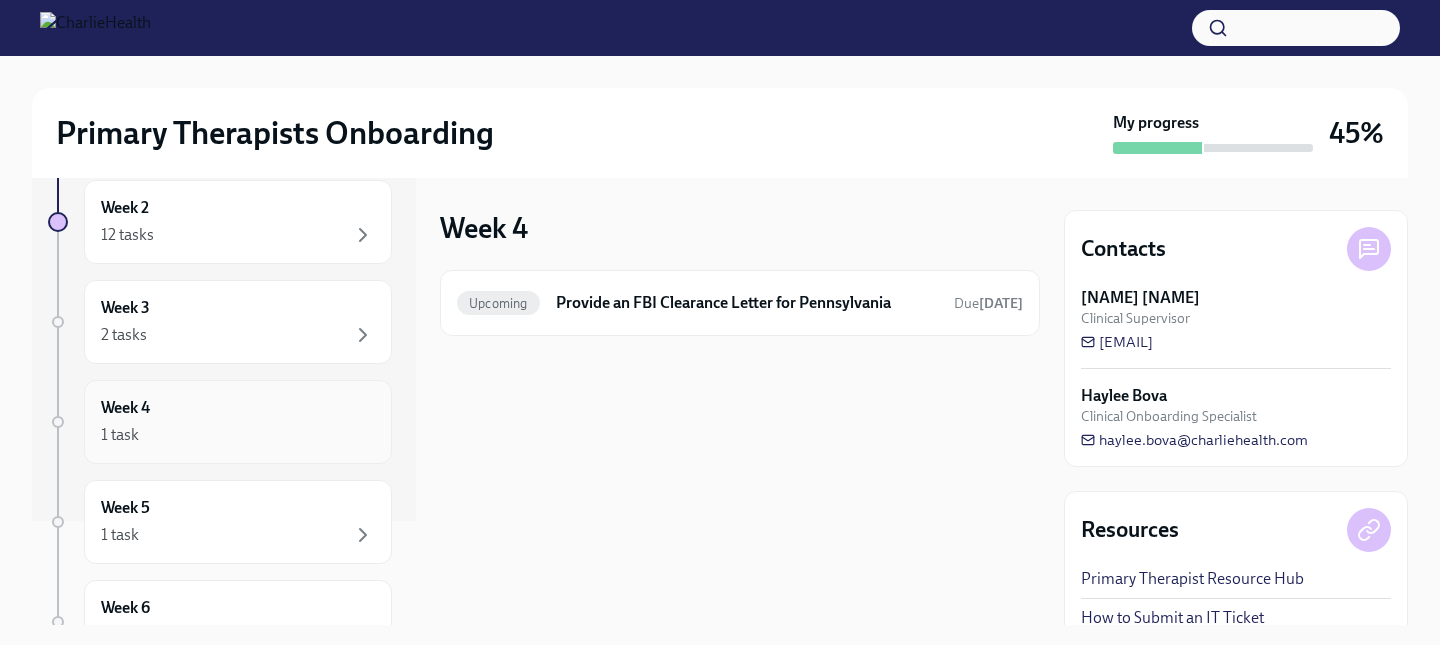 scroll, scrollTop: 261, scrollLeft: 0, axis: vertical 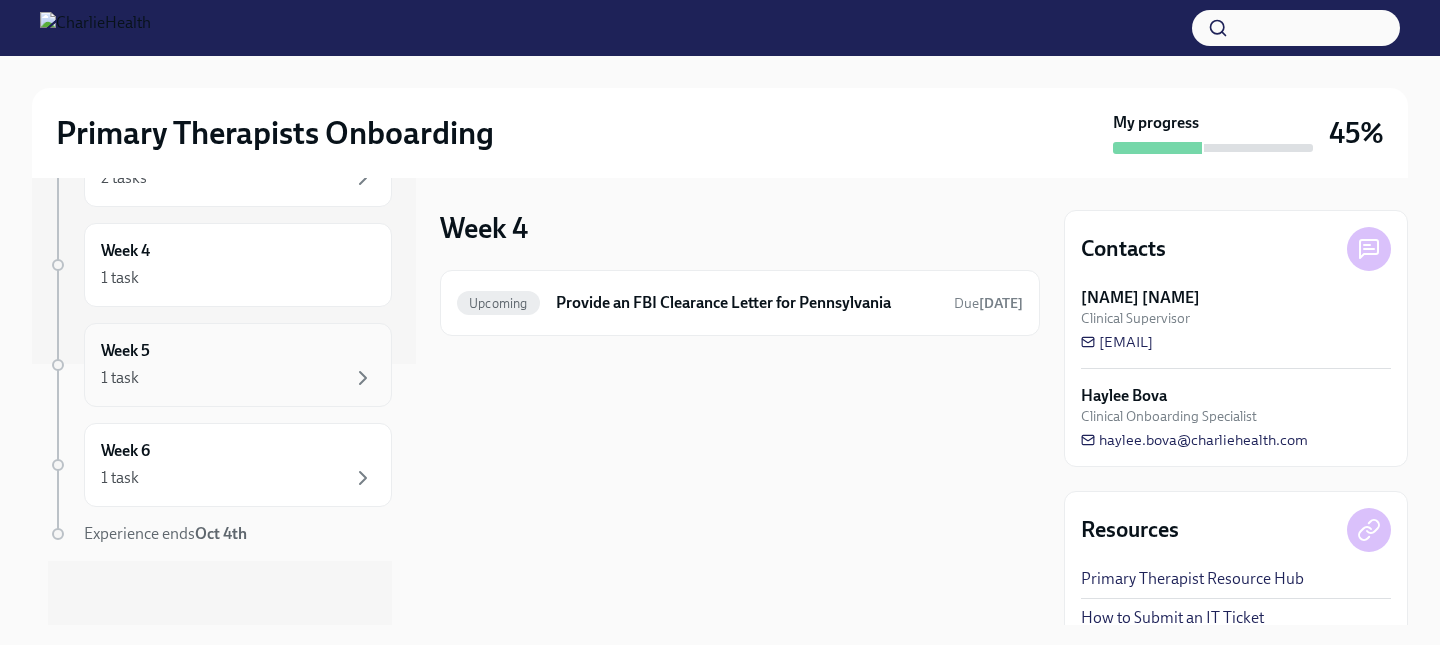 click on "Week 5 1 task" at bounding box center (238, 365) 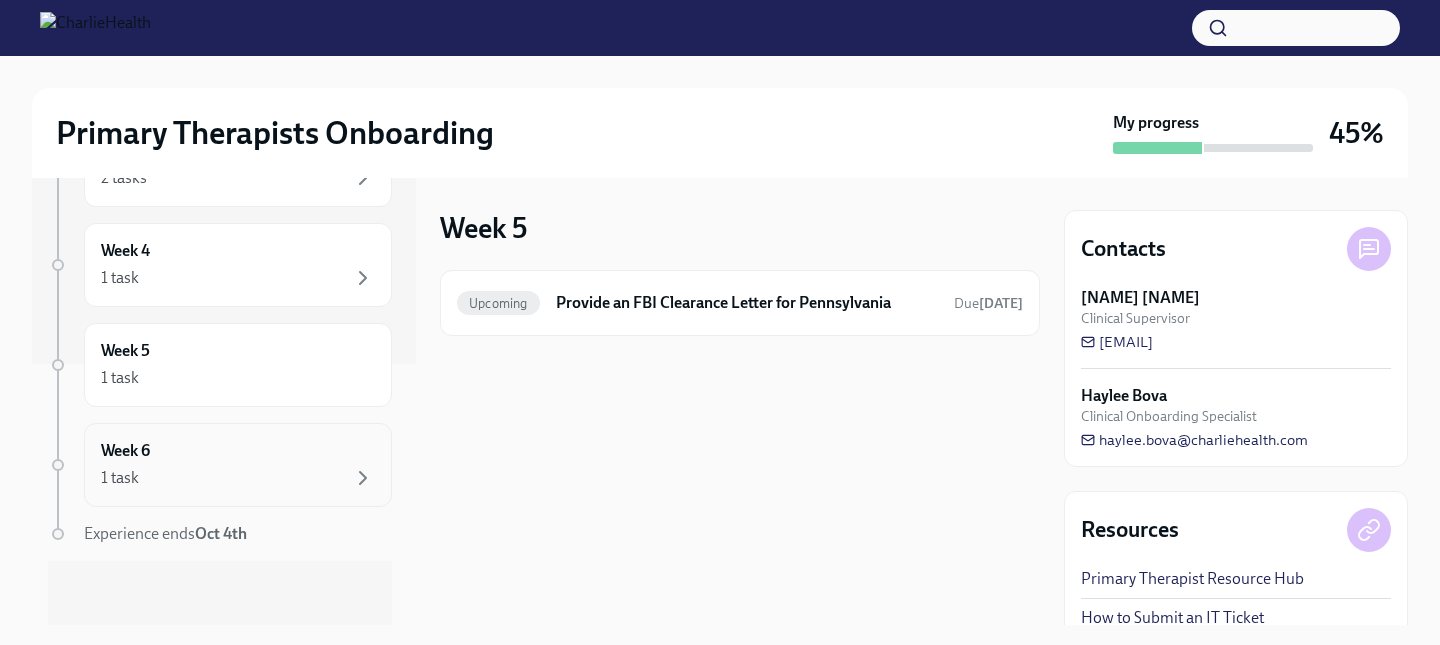 click on "1 task" at bounding box center [238, 478] 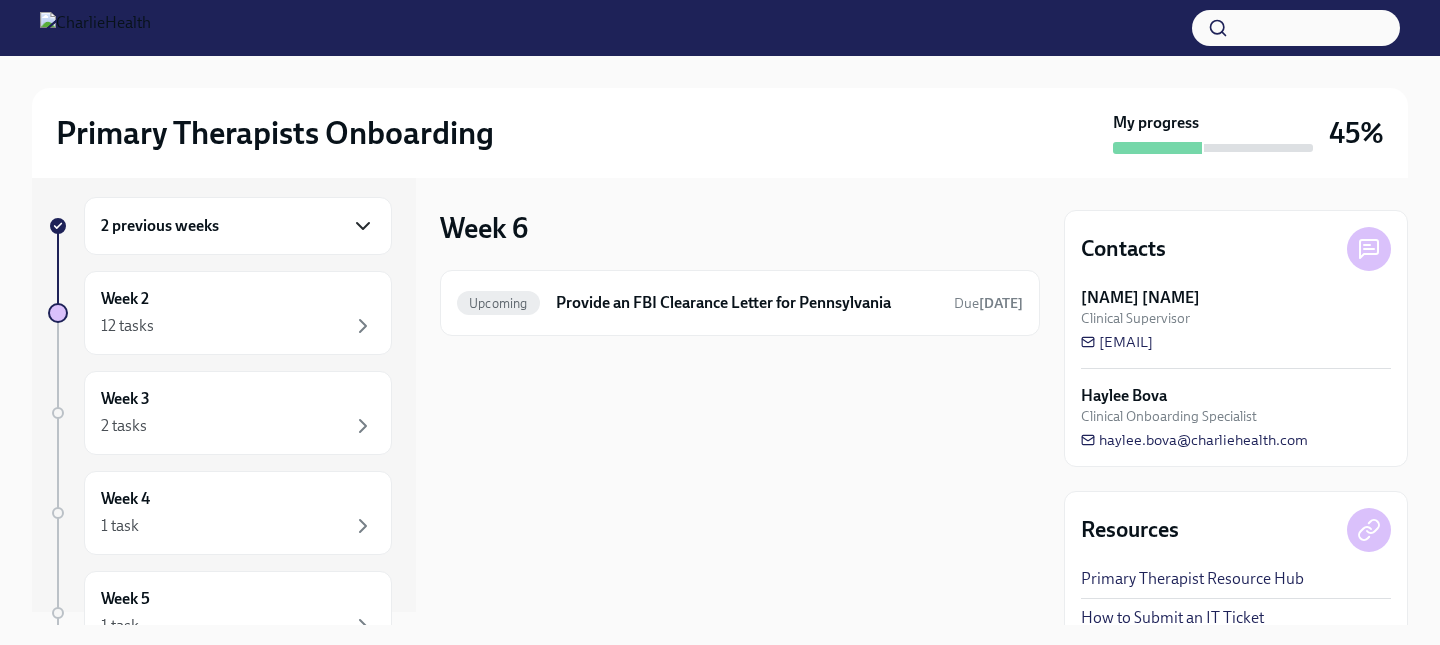scroll, scrollTop: 0, scrollLeft: 0, axis: both 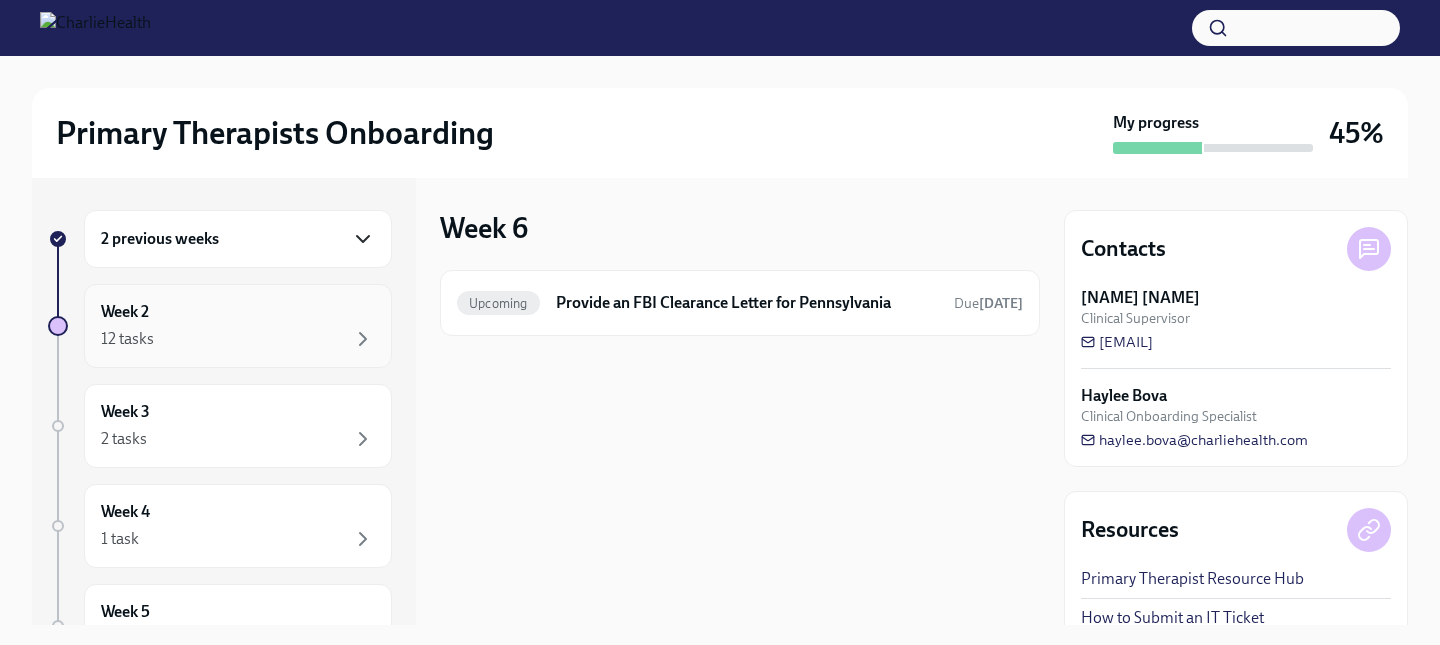 click on "12 tasks" at bounding box center [238, 339] 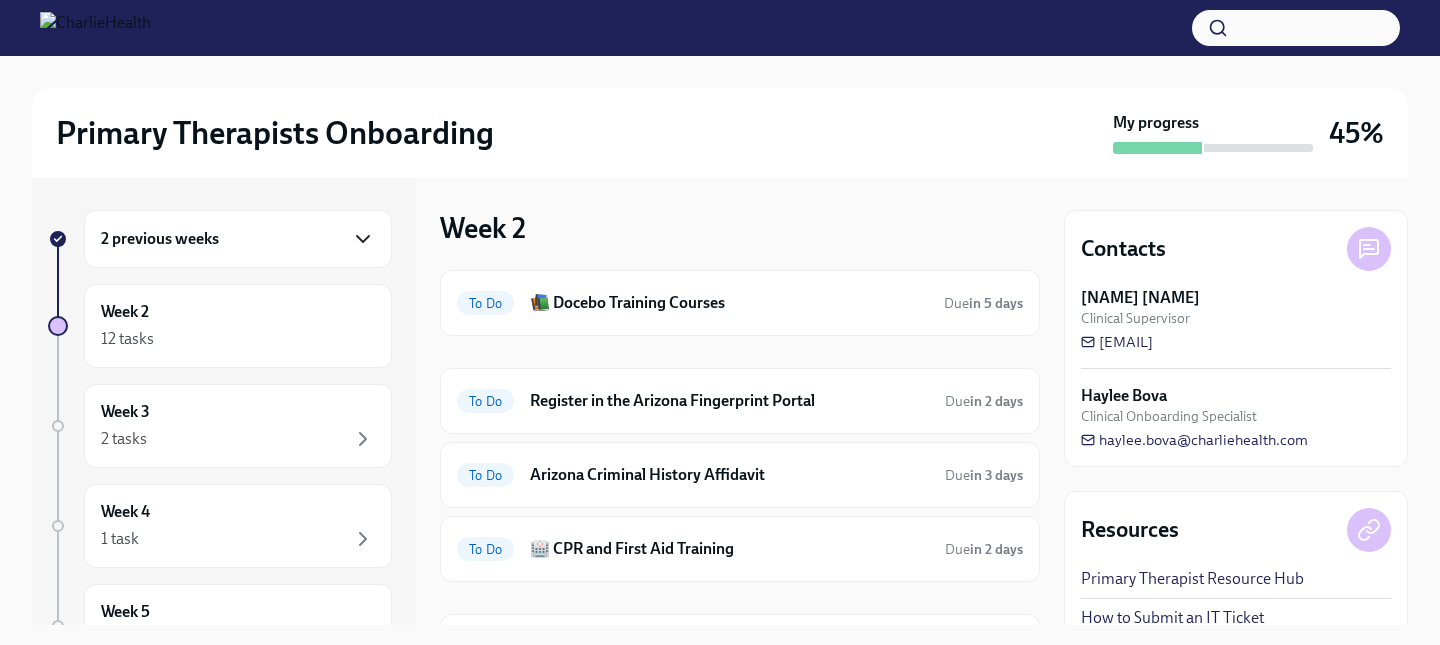 click on "2 previous weeks" at bounding box center (238, 239) 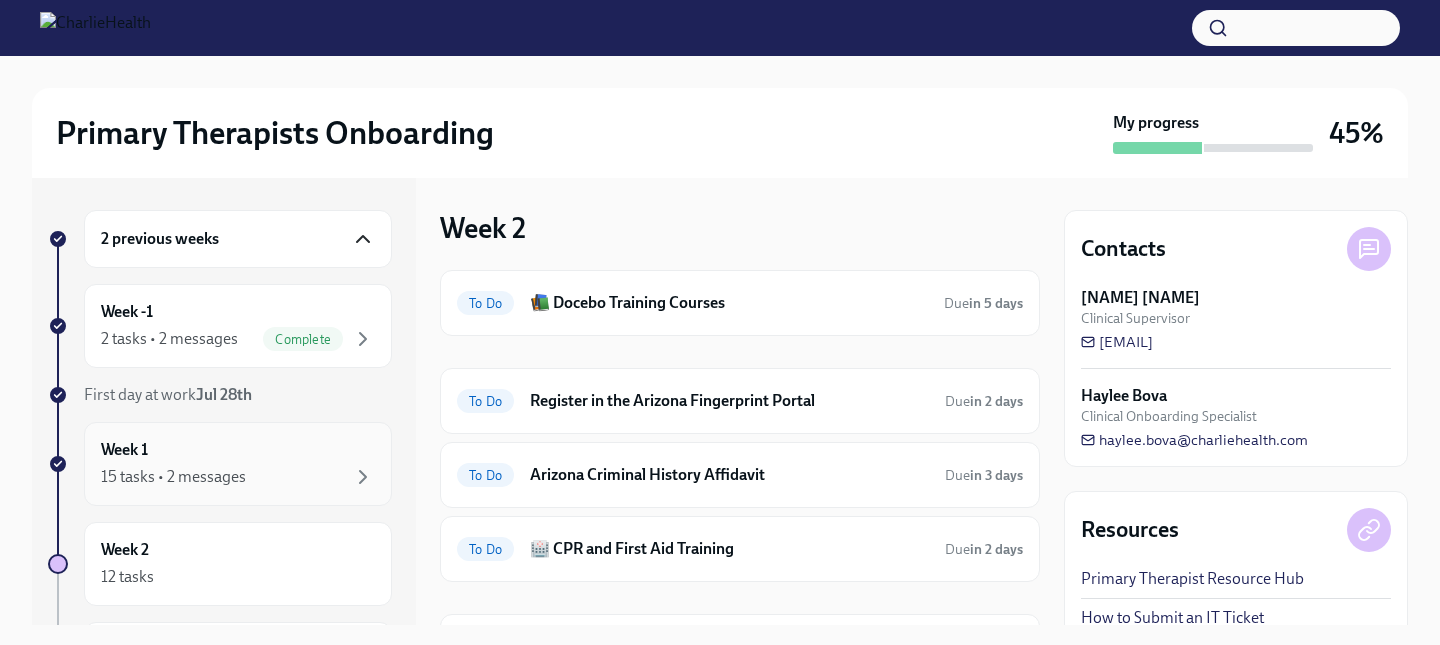 click on "15 tasks • 2 messages" at bounding box center [238, 477] 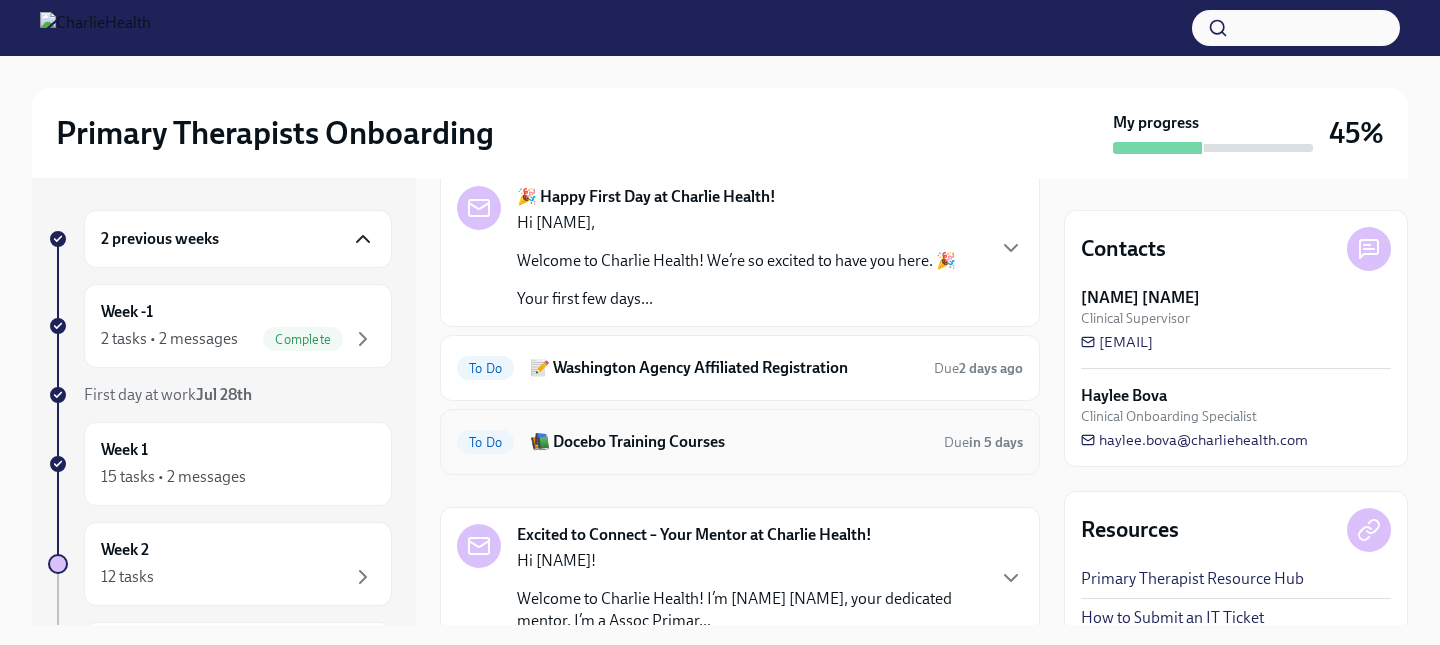 scroll, scrollTop: 103, scrollLeft: 0, axis: vertical 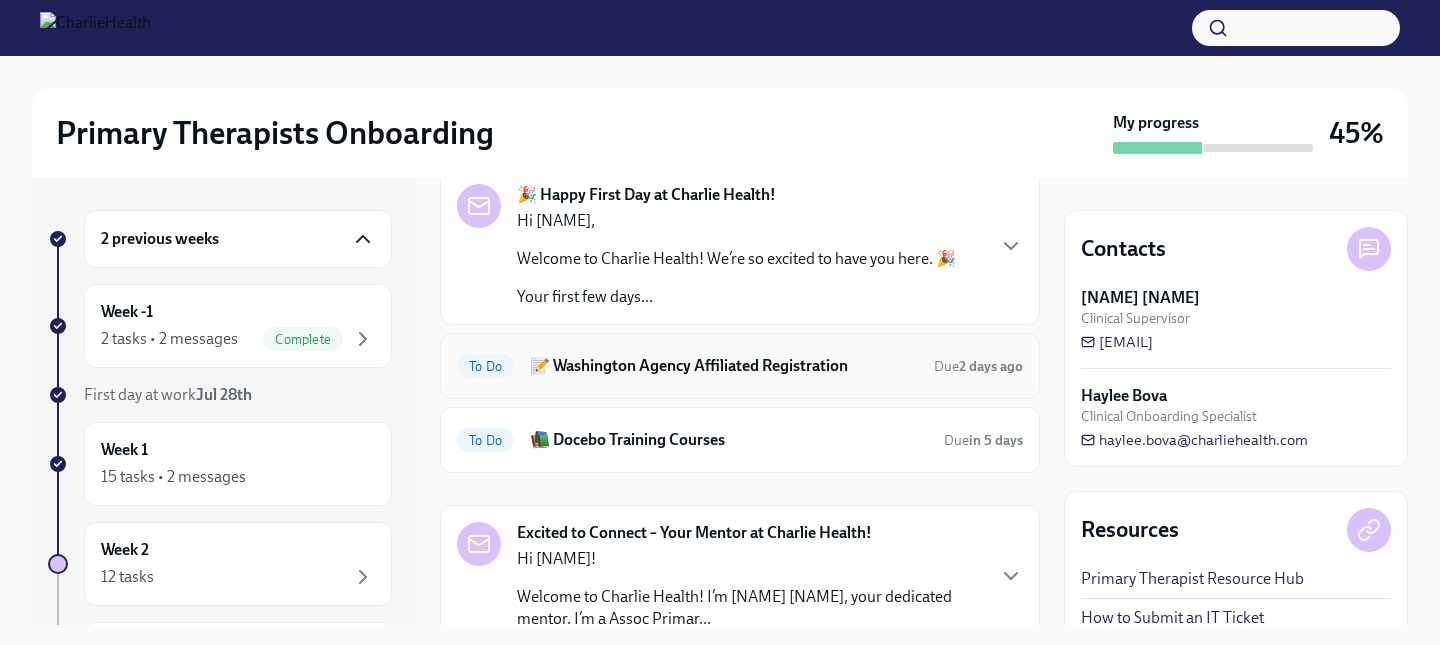 click on "📝 Washington Agency Affiliated Registration" at bounding box center [724, 366] 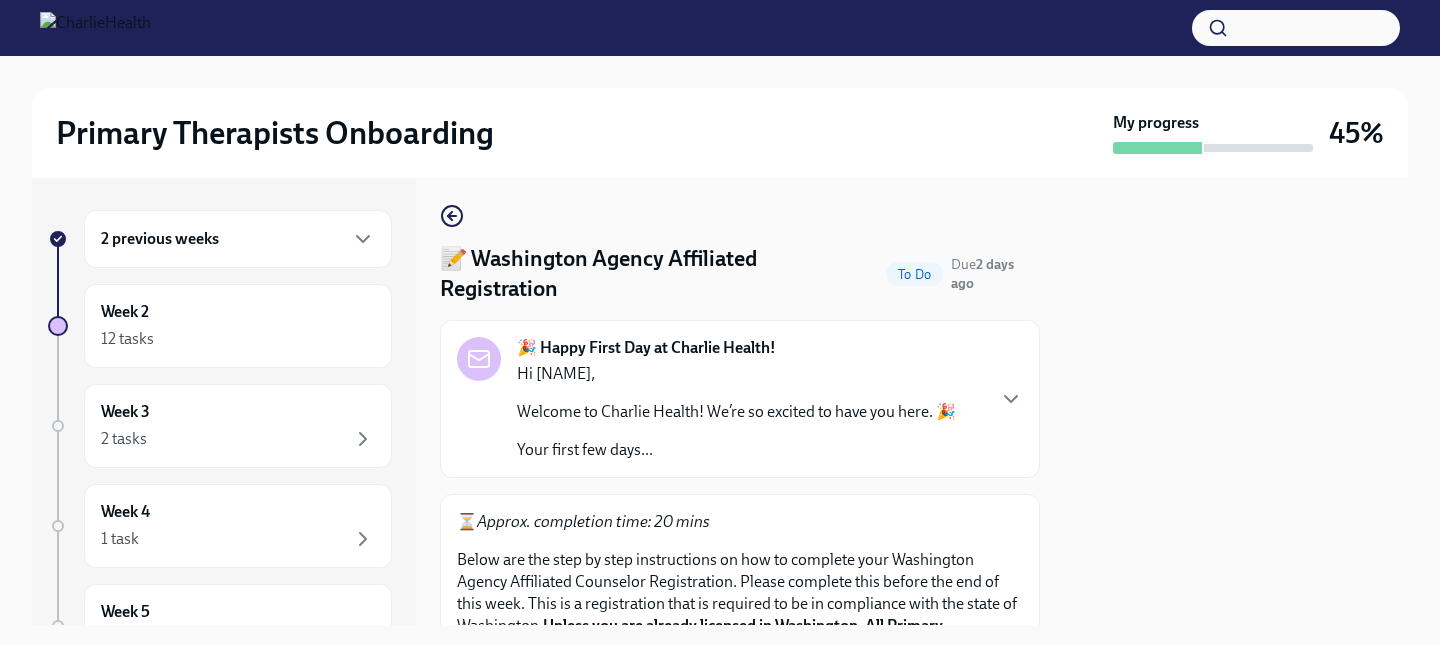 scroll, scrollTop: 0, scrollLeft: 0, axis: both 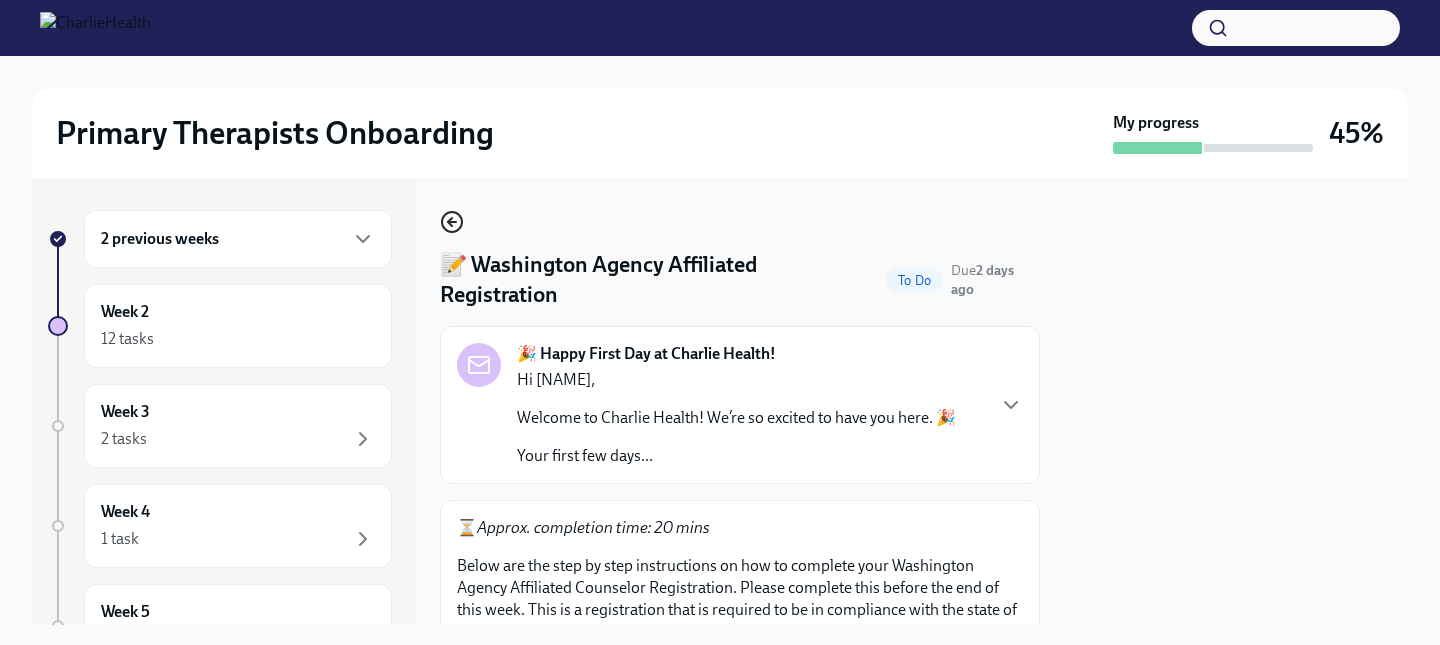 click 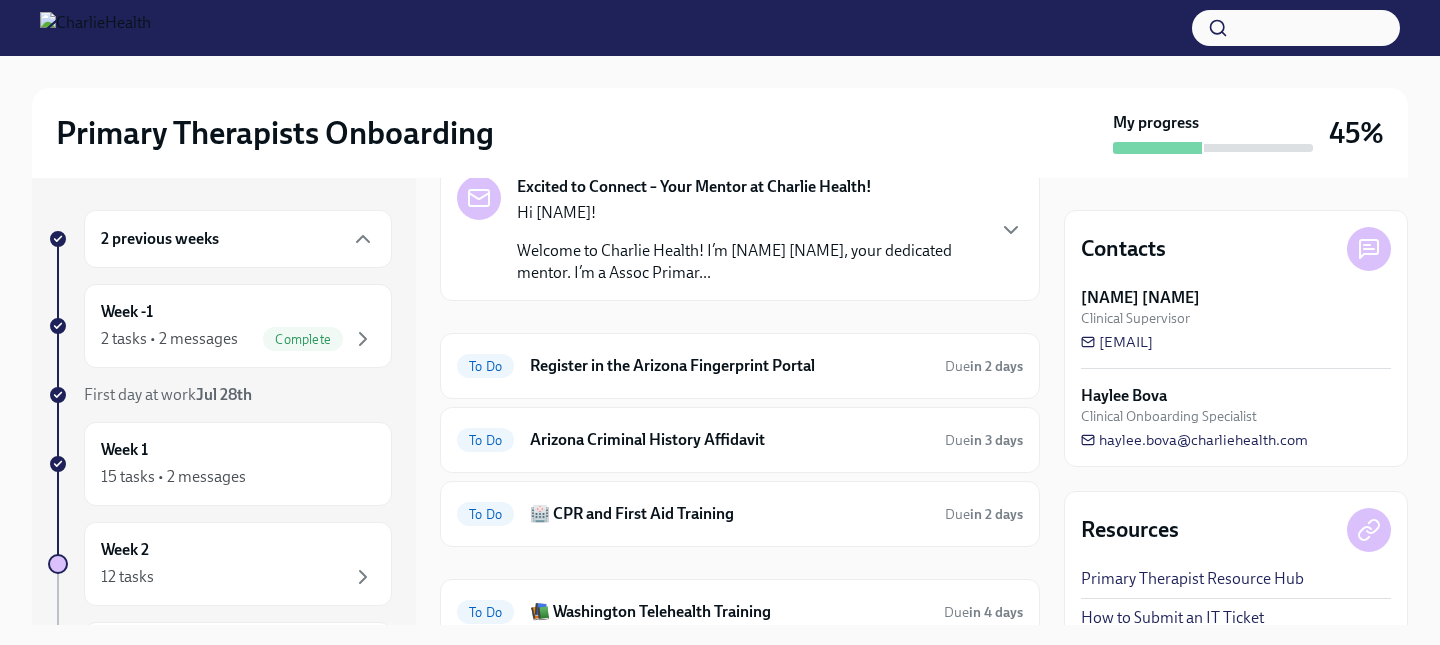 scroll, scrollTop: 595, scrollLeft: 0, axis: vertical 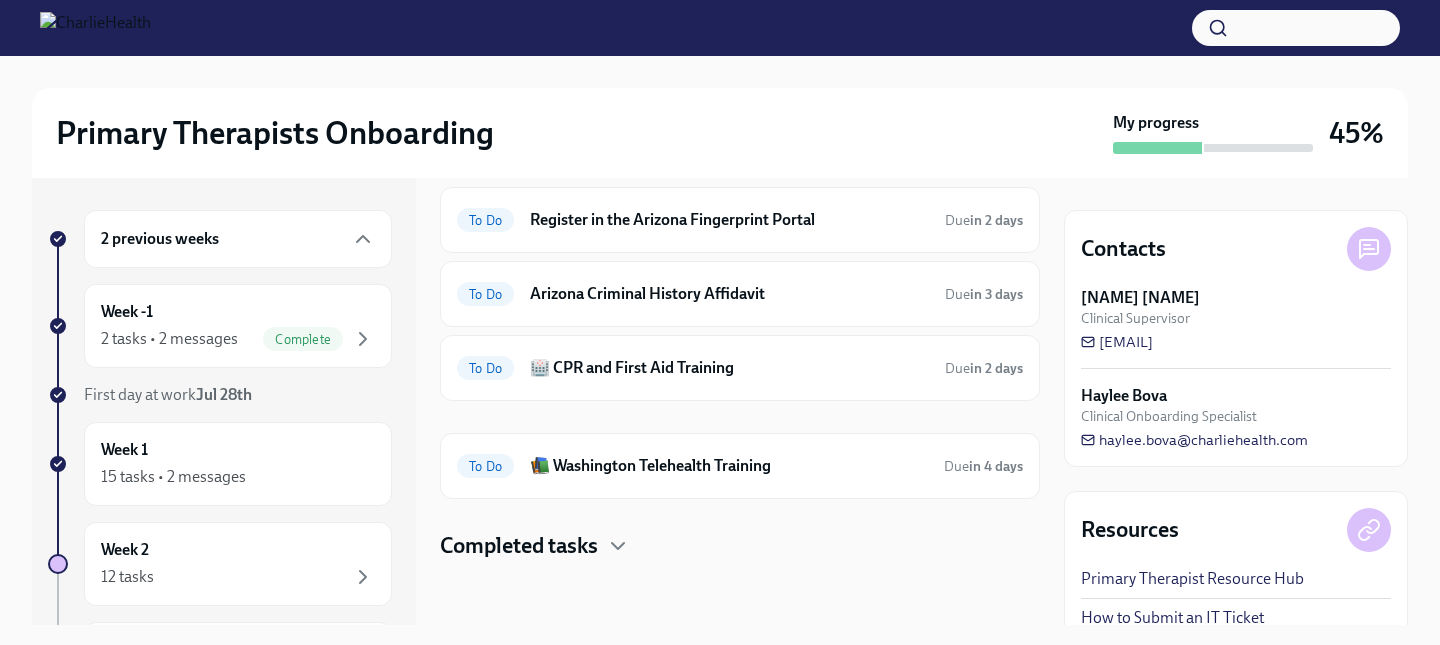 click on "Completed tasks" at bounding box center (519, 546) 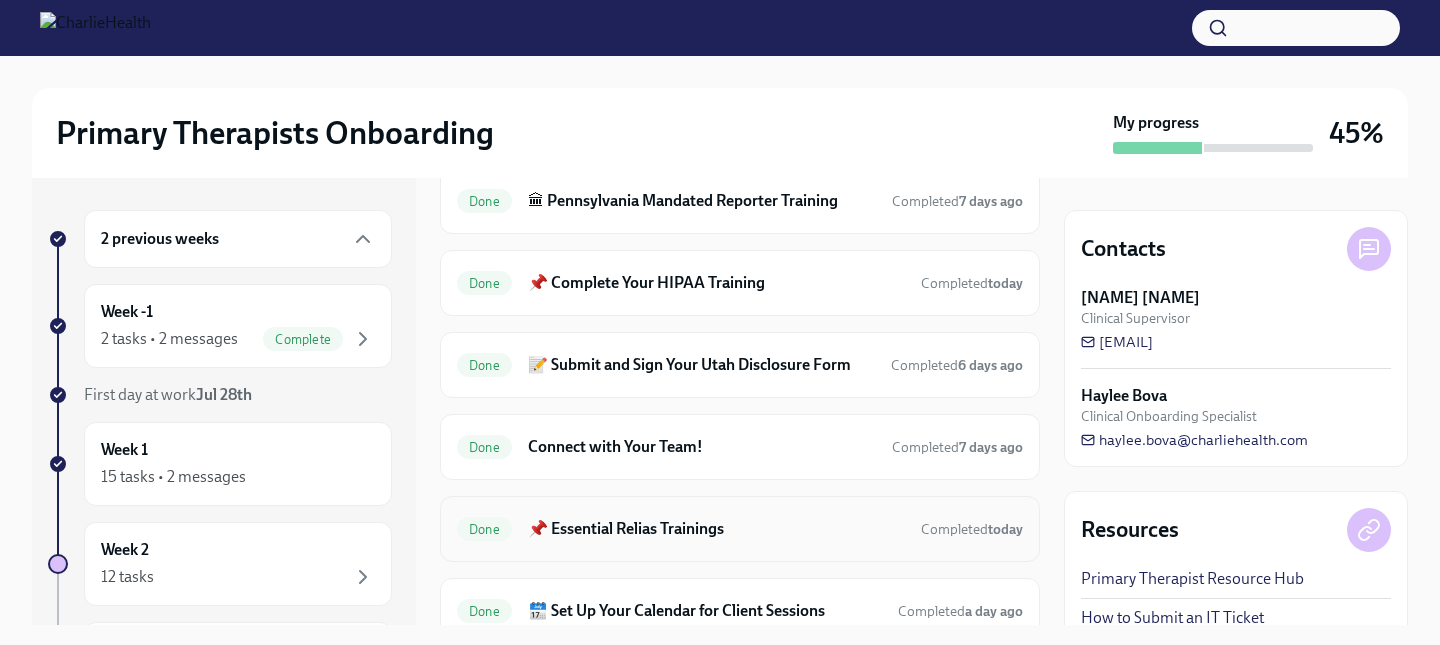 scroll, scrollTop: 1037, scrollLeft: 0, axis: vertical 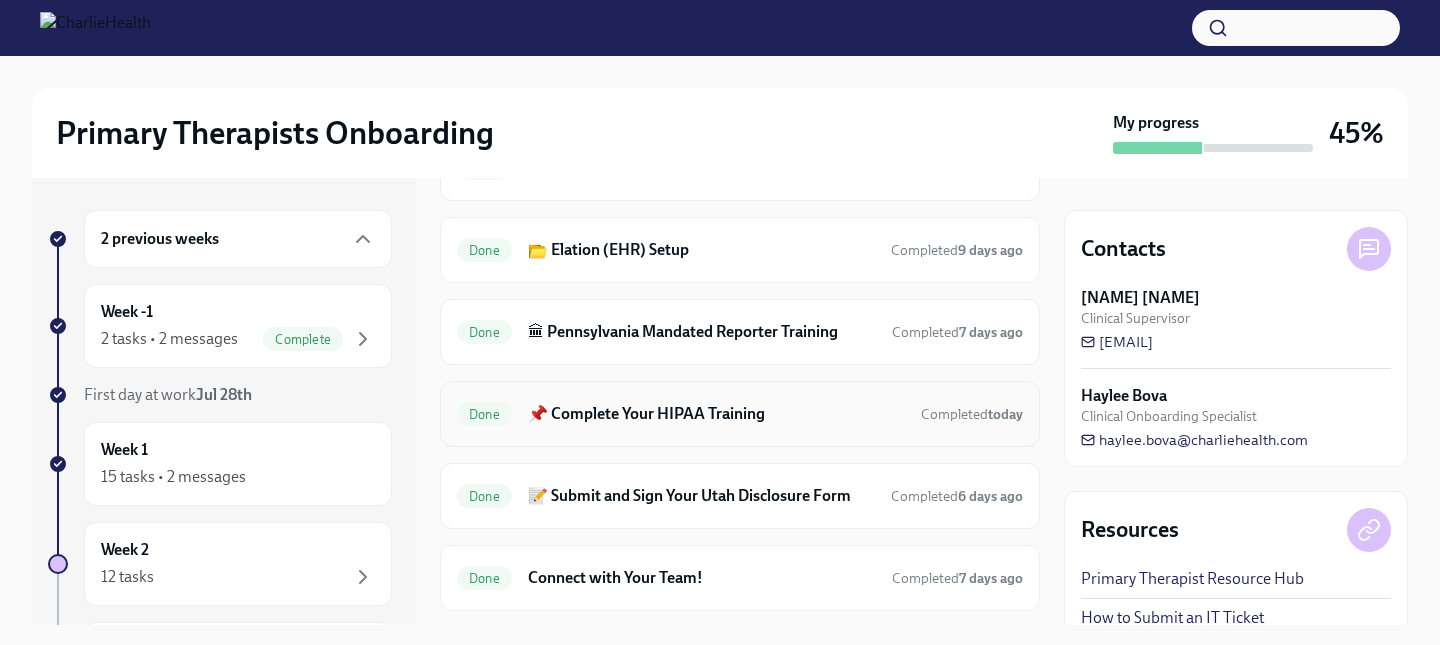 click on "Done 📌 Complete Your HIPAA Training Completed  today" at bounding box center [740, 414] 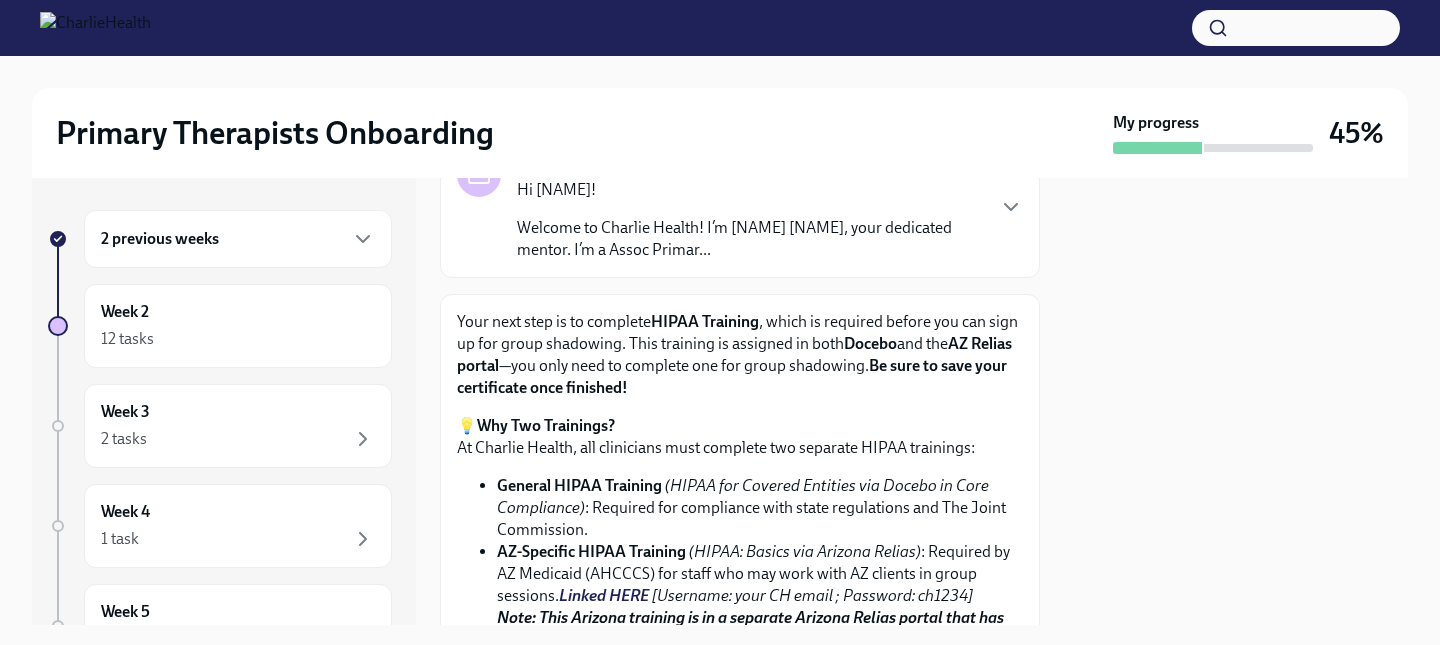 scroll, scrollTop: 0, scrollLeft: 0, axis: both 